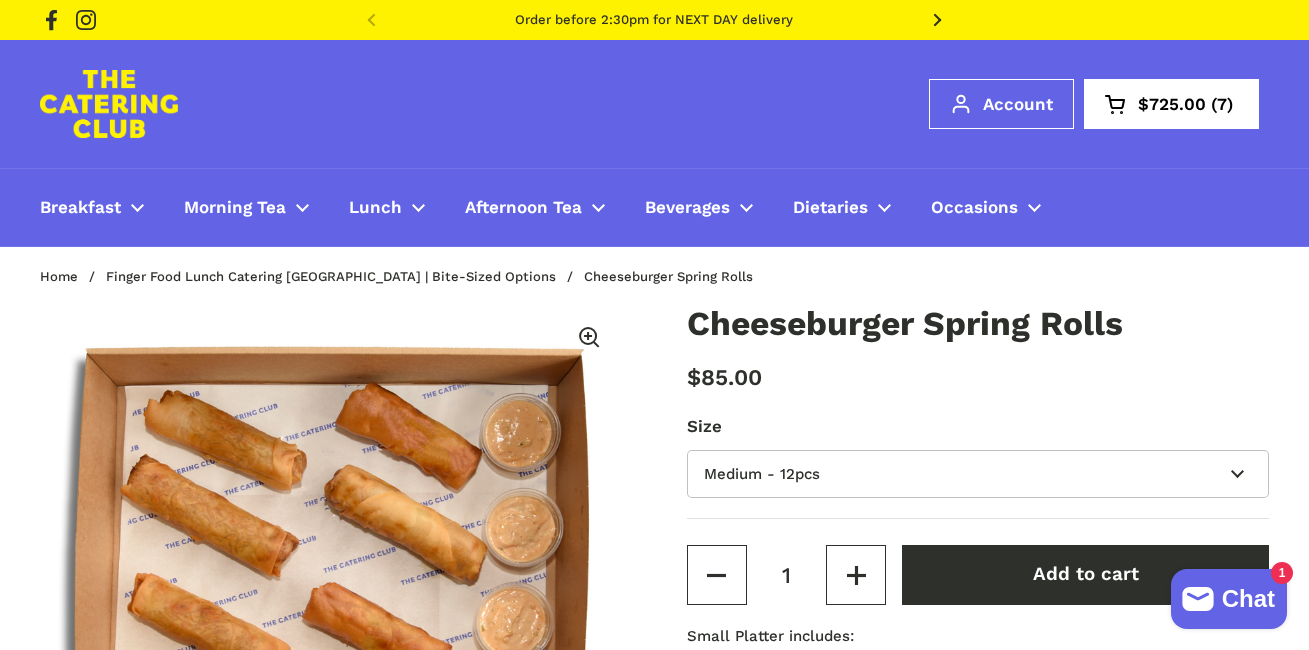 select on "Medium - 12pcs" 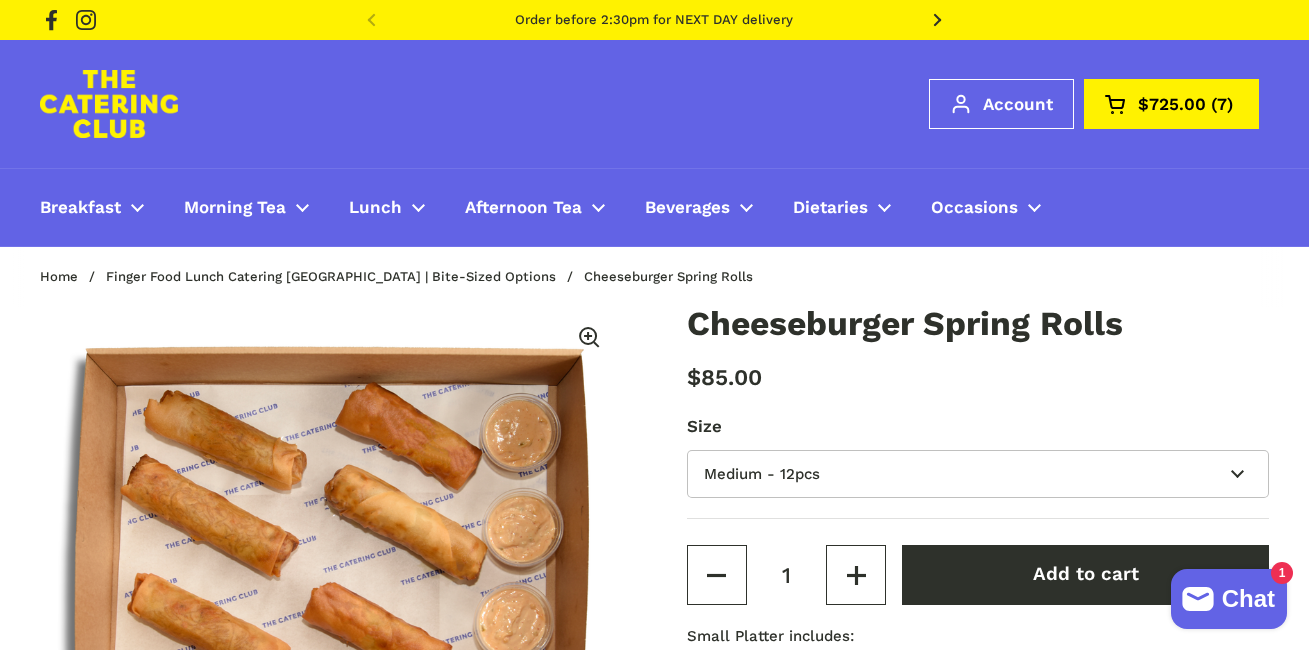 scroll, scrollTop: 40, scrollLeft: 0, axis: vertical 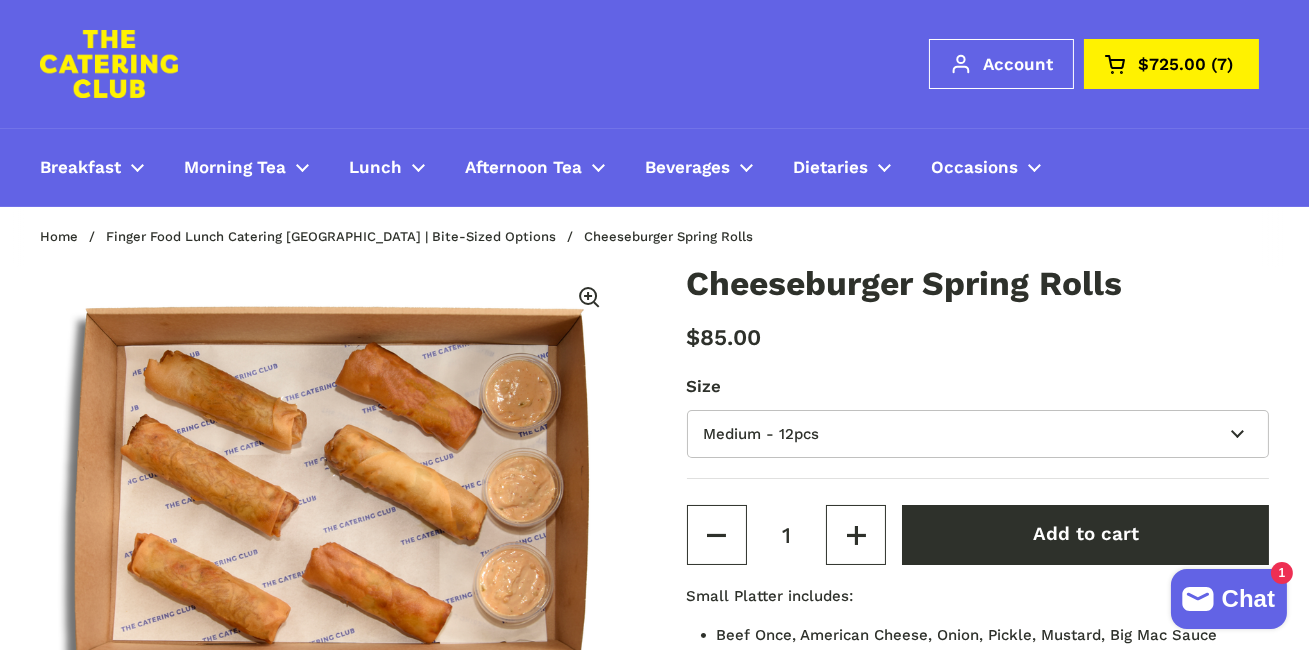 click on "Open cart
$725.00
7" at bounding box center [1171, 64] 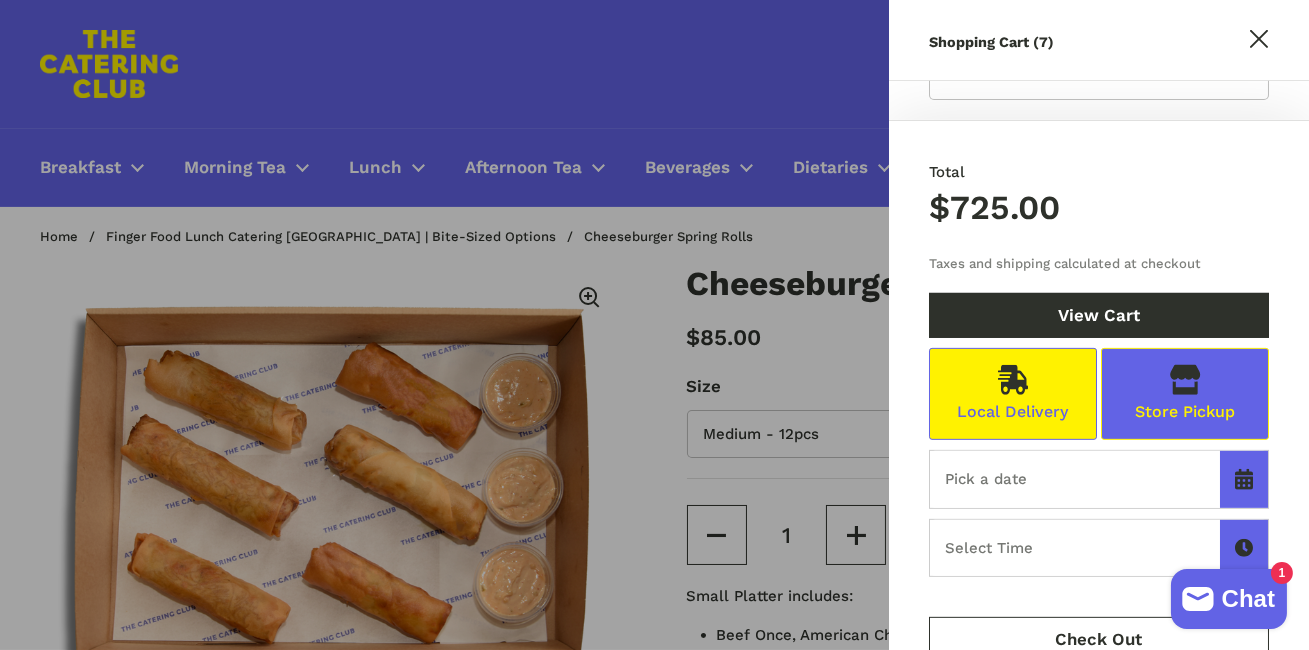 type 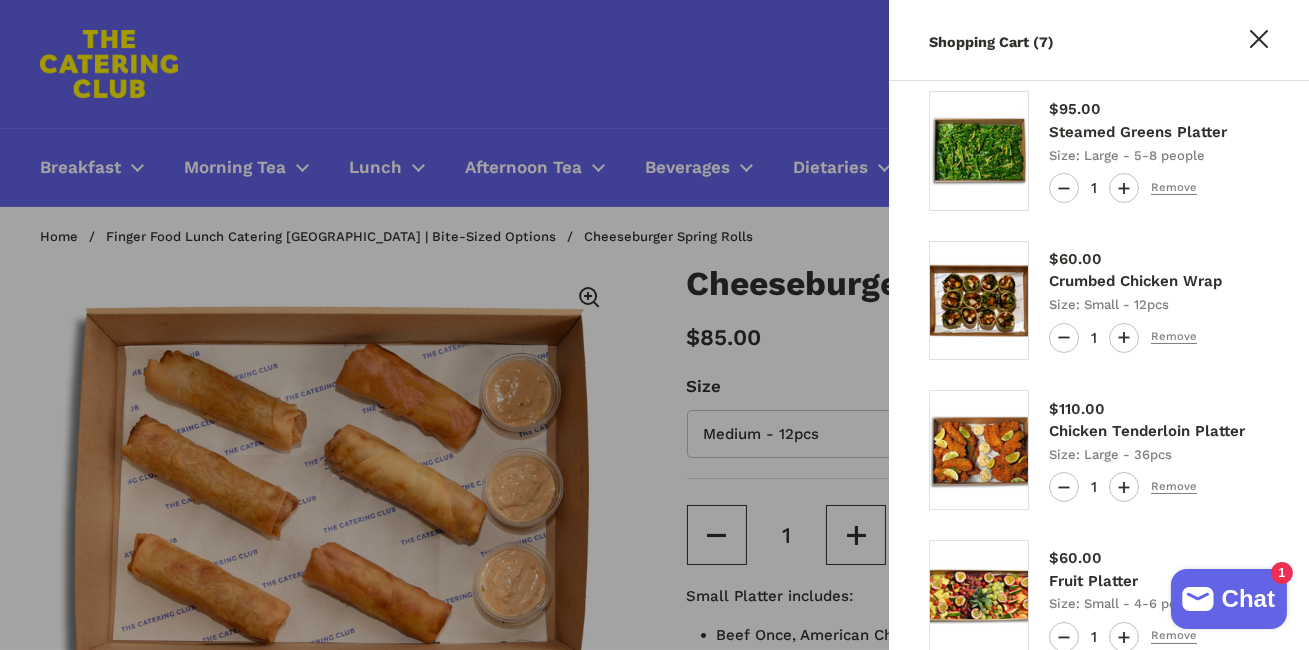 scroll, scrollTop: 0, scrollLeft: 0, axis: both 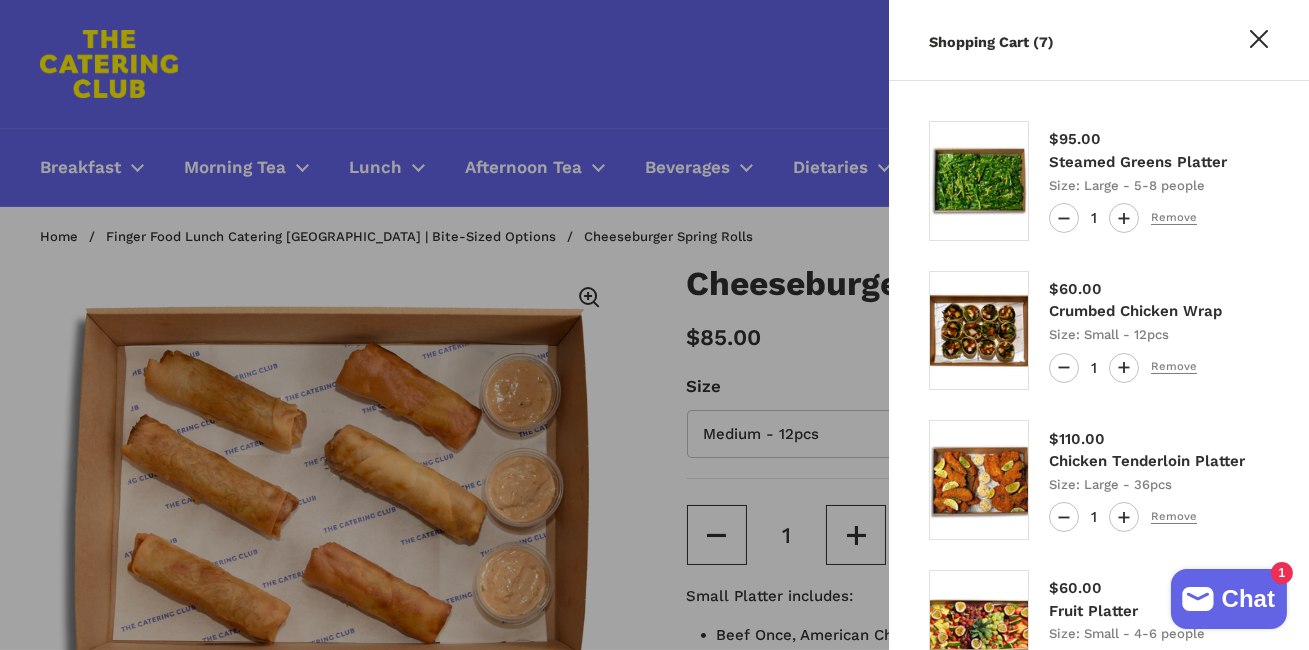 click at bounding box center (654, 325) 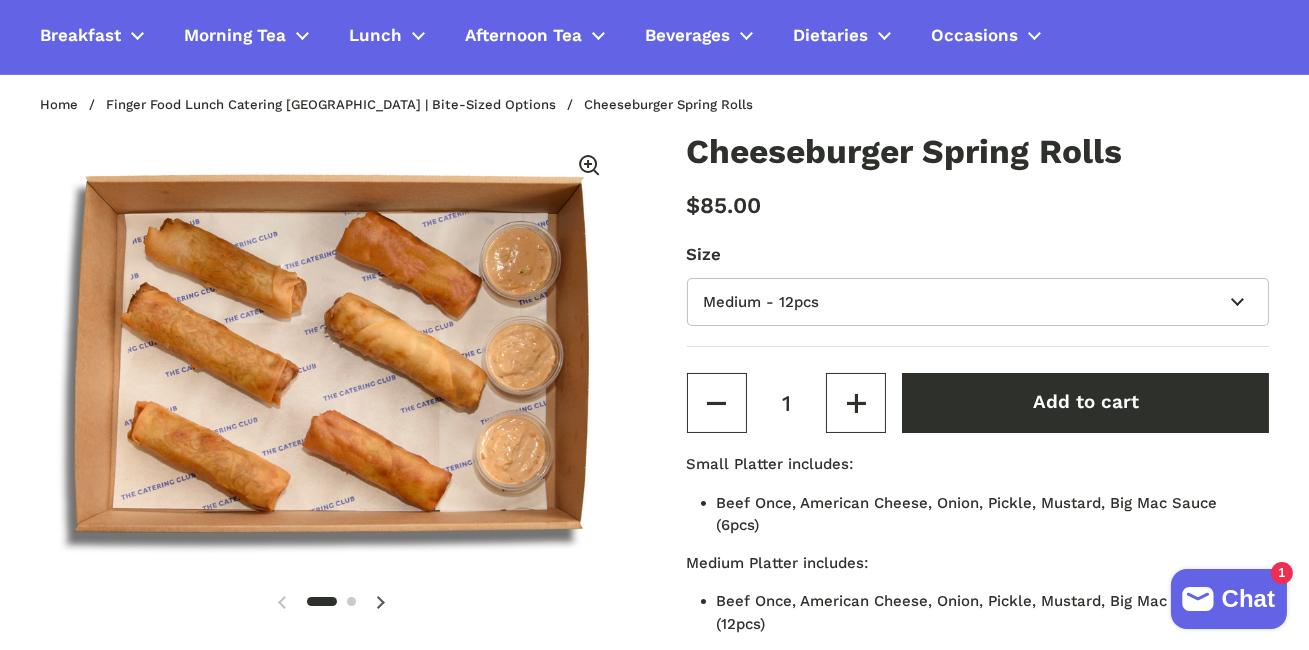 scroll, scrollTop: 168, scrollLeft: 0, axis: vertical 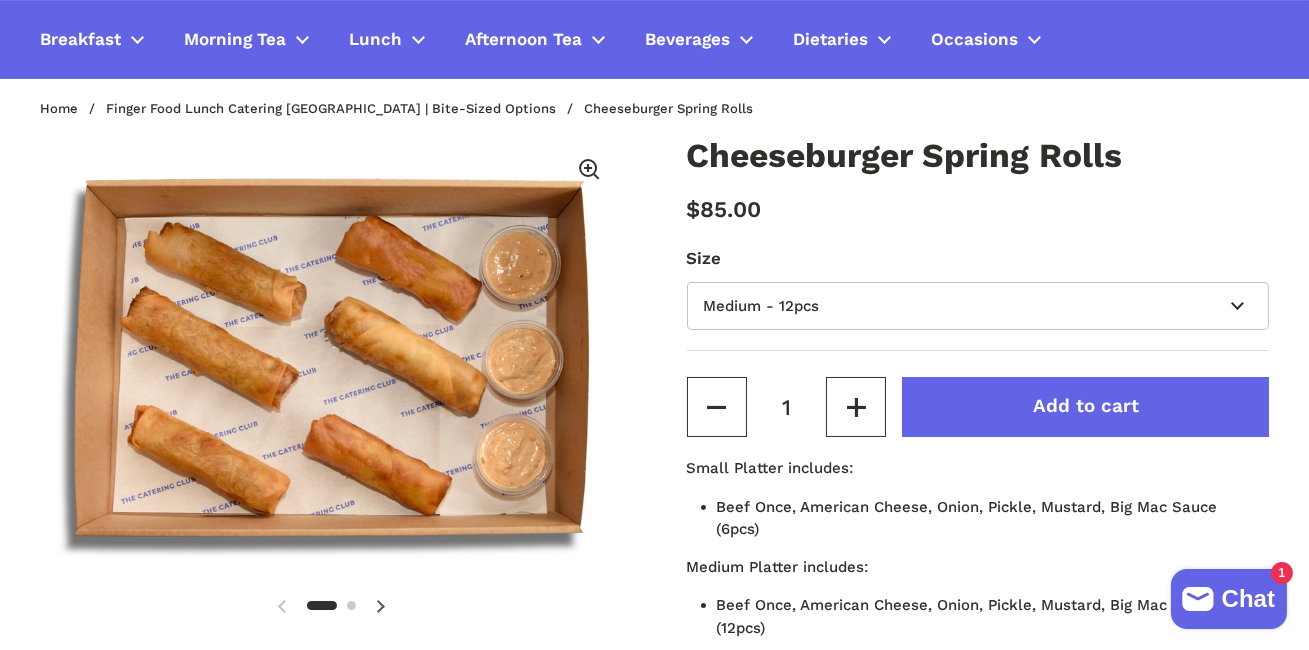 click on "Add to cart" at bounding box center (1085, 407) 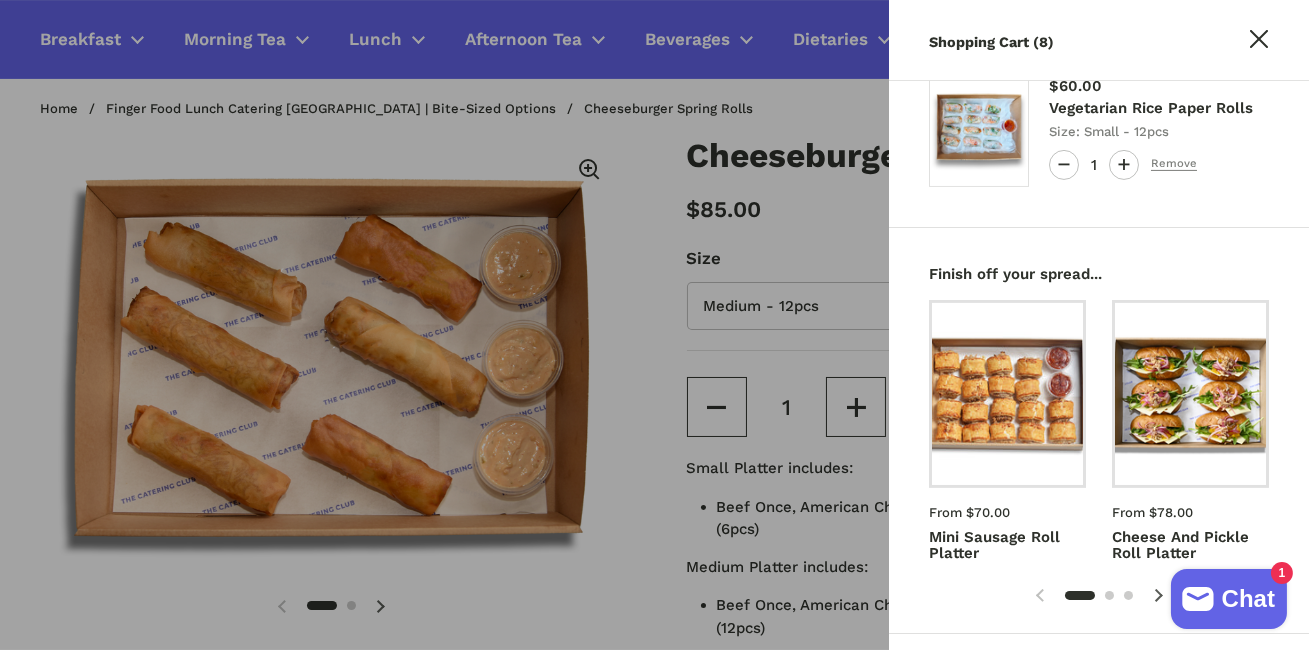 type 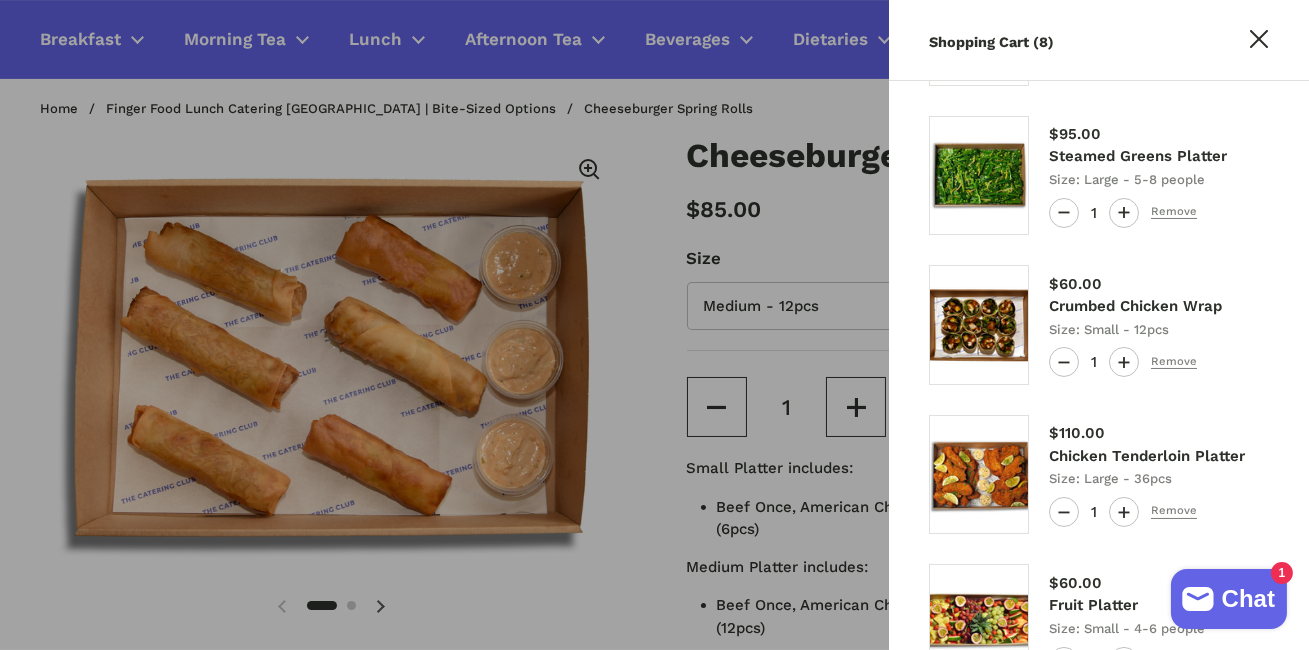 scroll, scrollTop: 0, scrollLeft: 0, axis: both 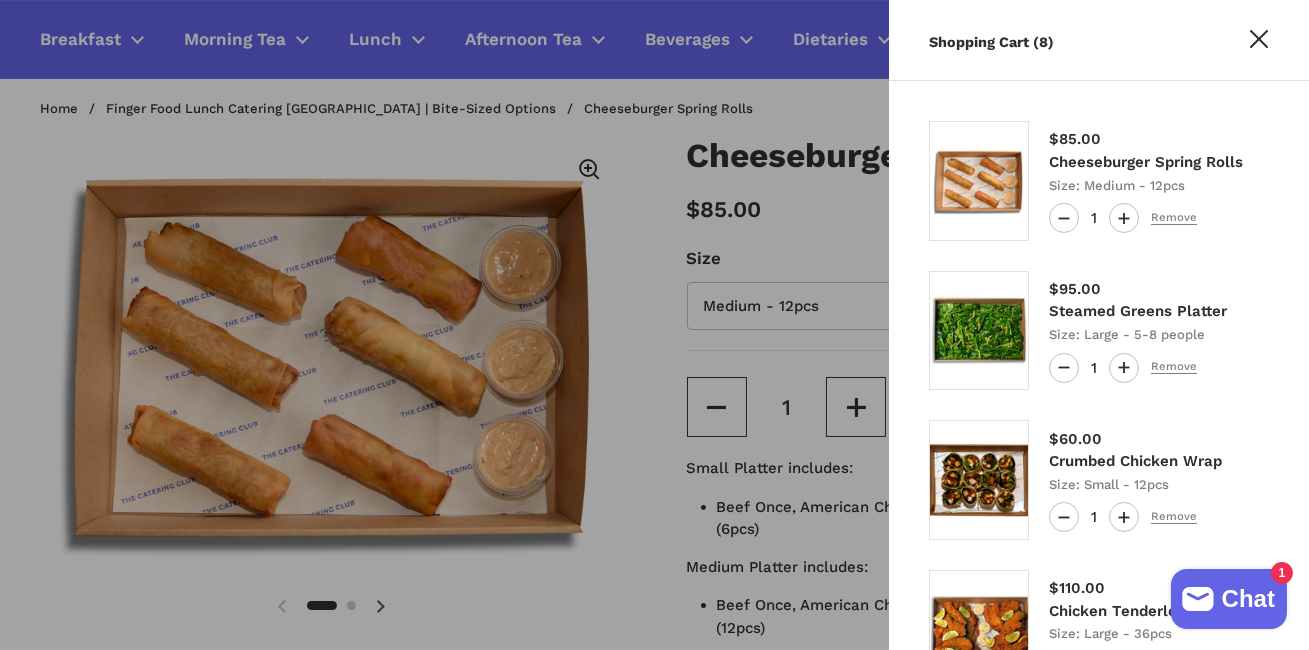 click at bounding box center (654, 325) 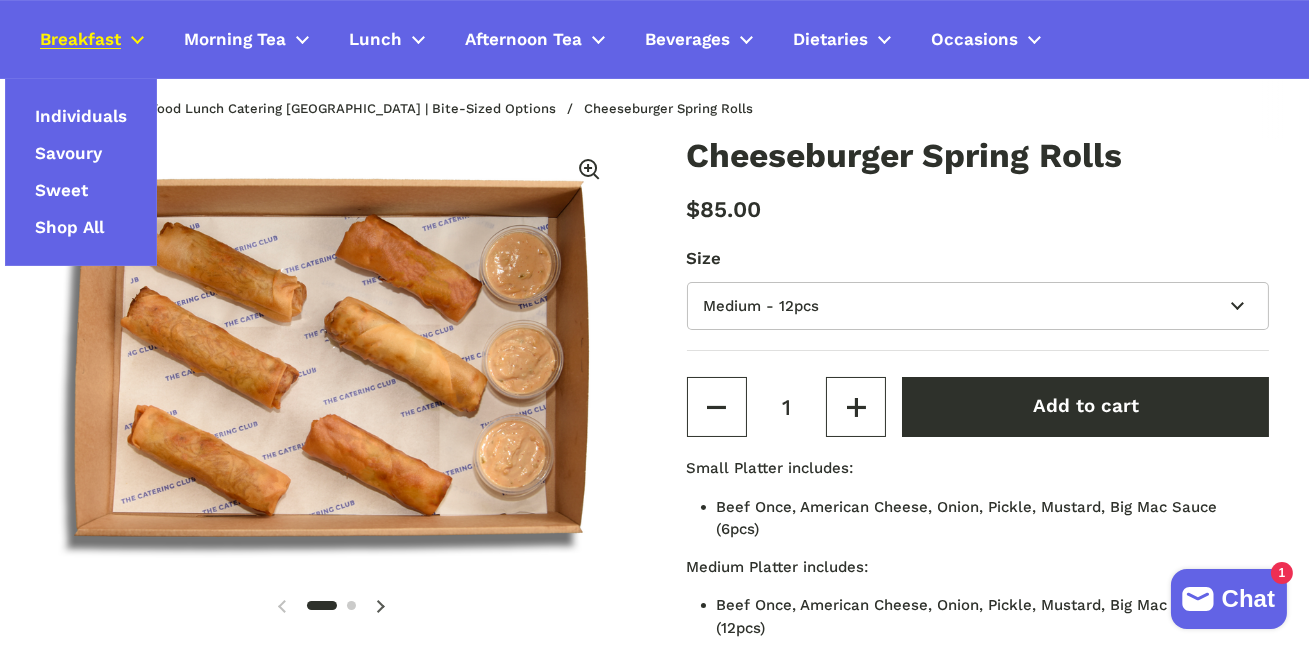 click on "Breakfast" at bounding box center (80, 40) 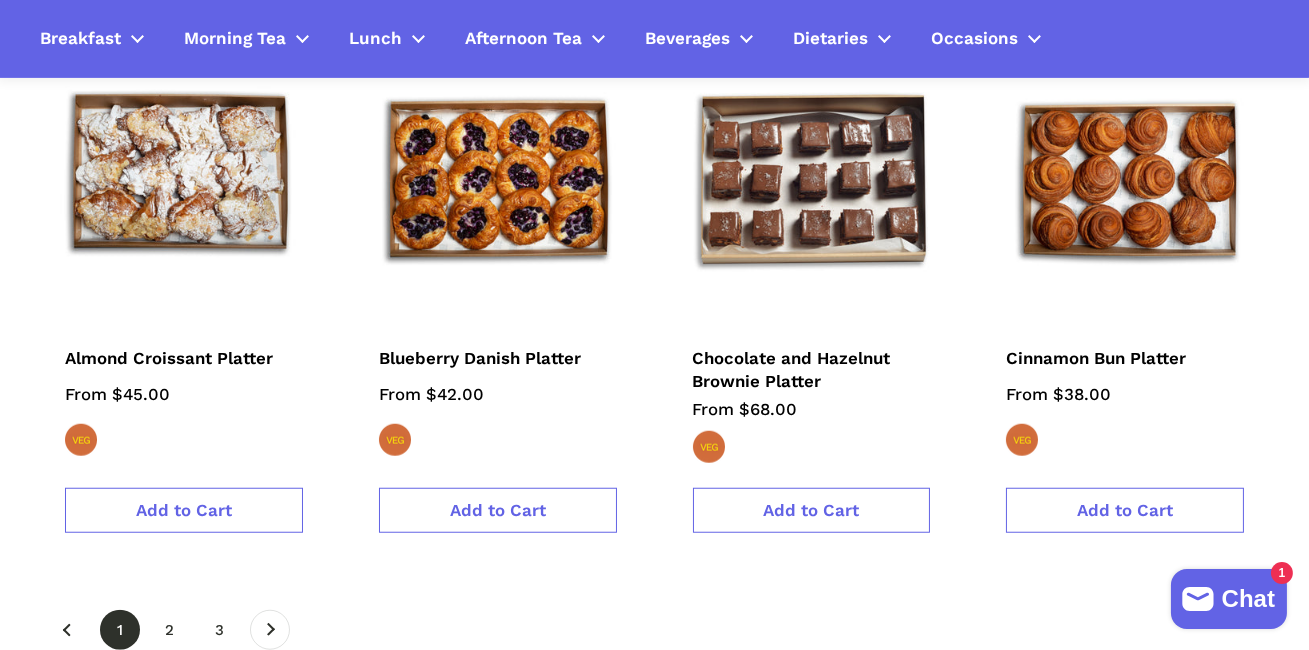 scroll, scrollTop: 3209, scrollLeft: 0, axis: vertical 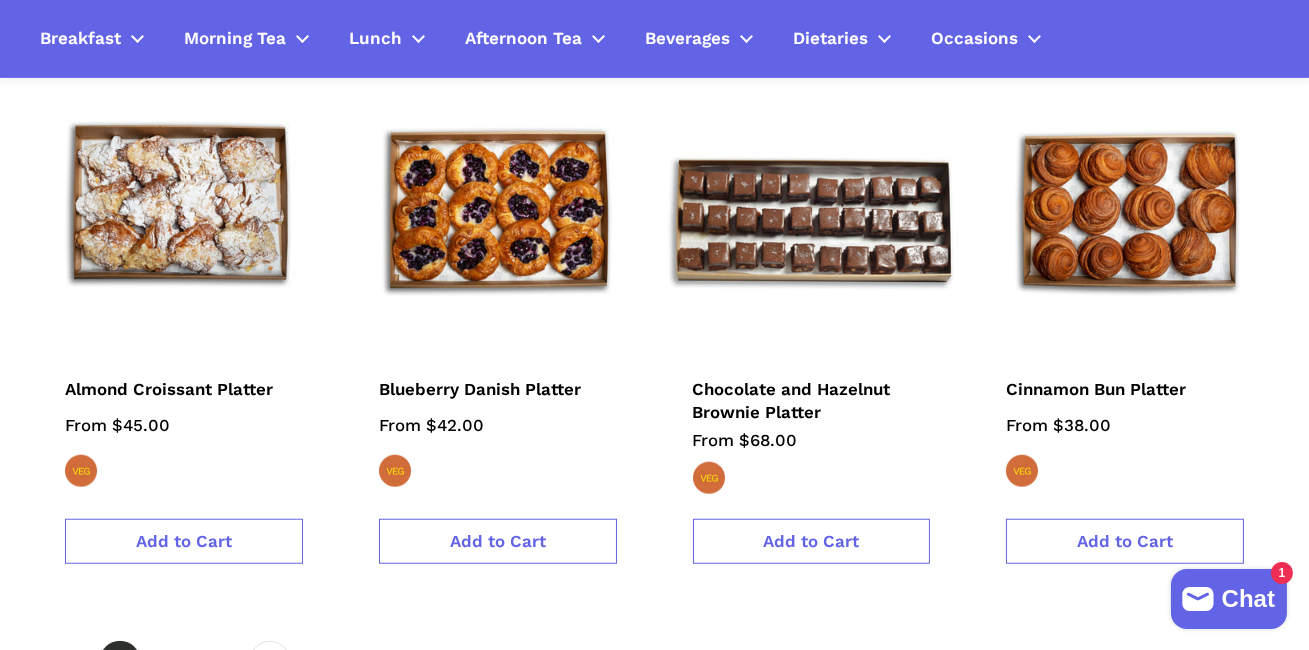 click at bounding box center [811, 210] 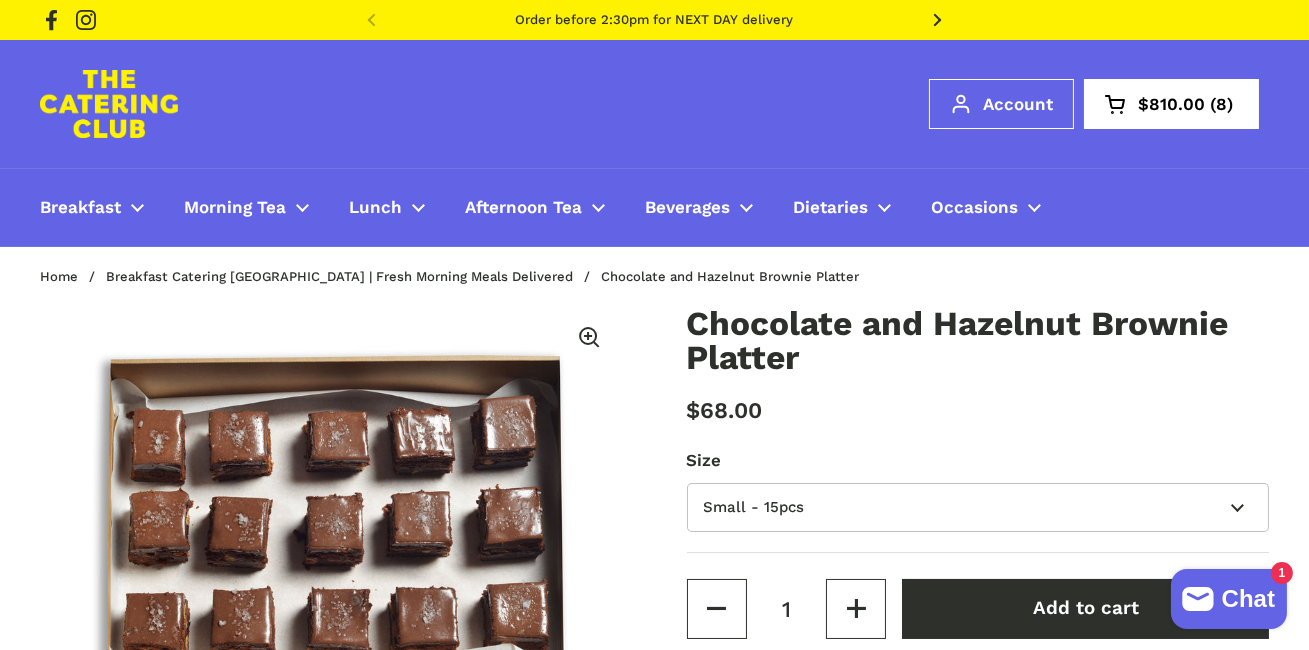 scroll, scrollTop: 19, scrollLeft: 0, axis: vertical 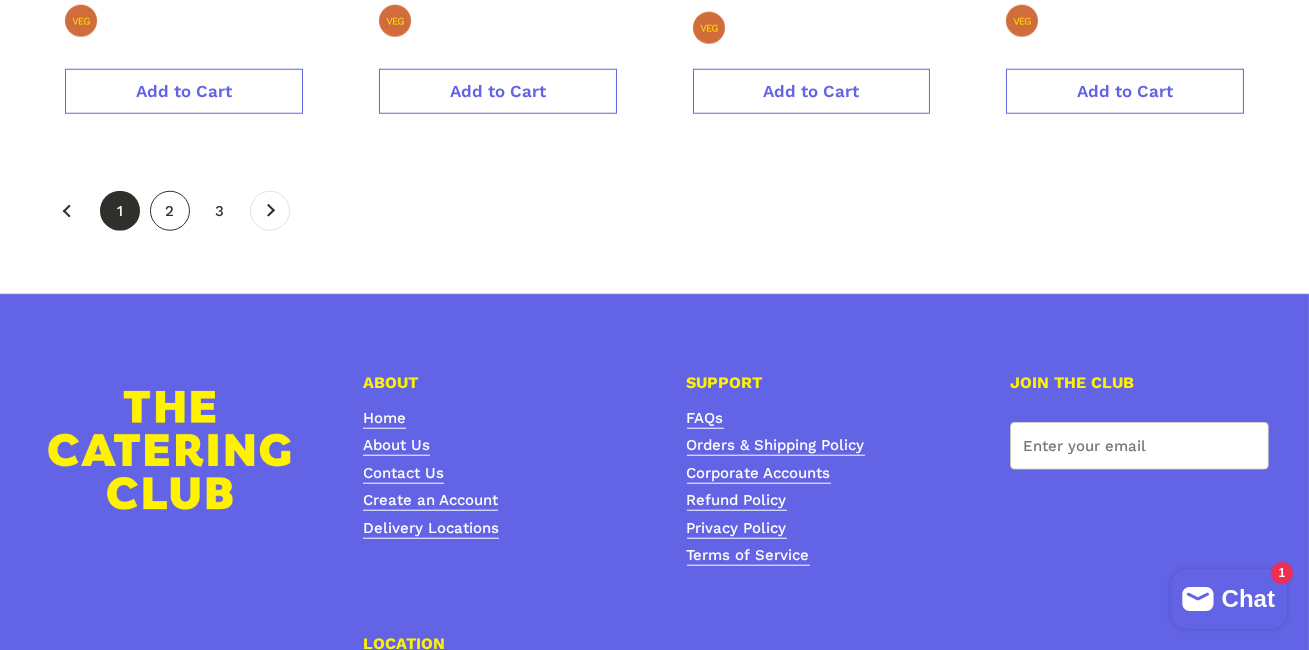 click on "page  2" at bounding box center (170, 211) 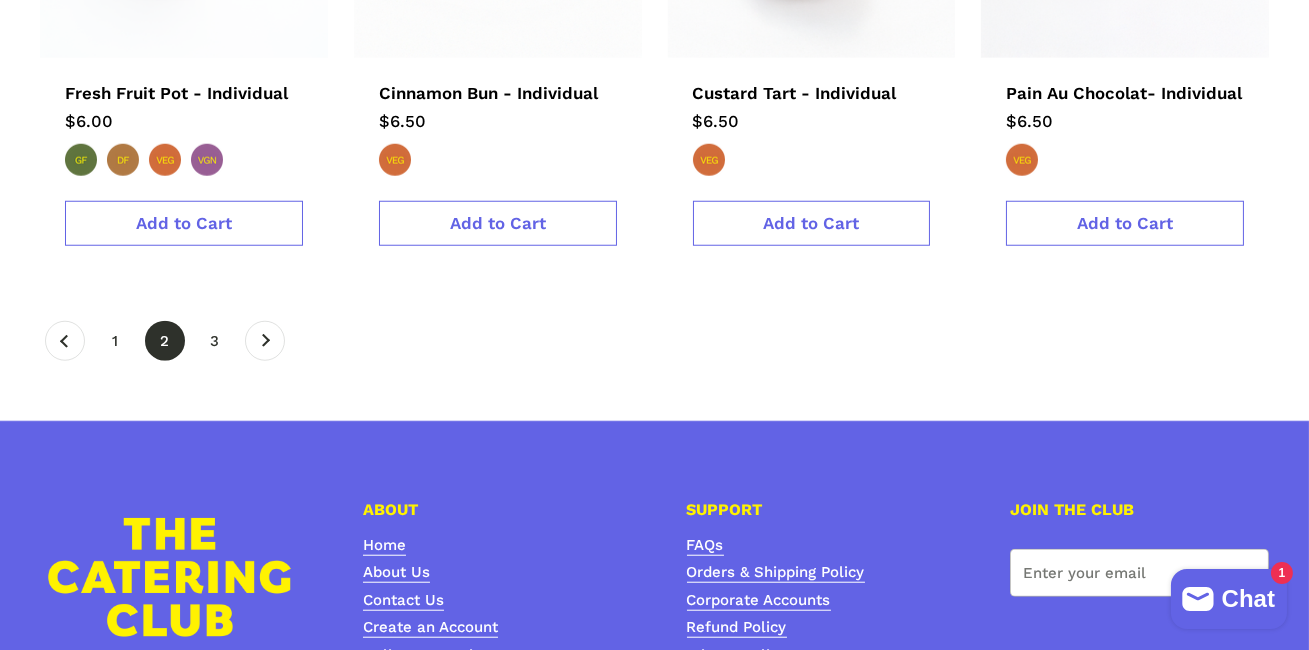 scroll, scrollTop: 3630, scrollLeft: 0, axis: vertical 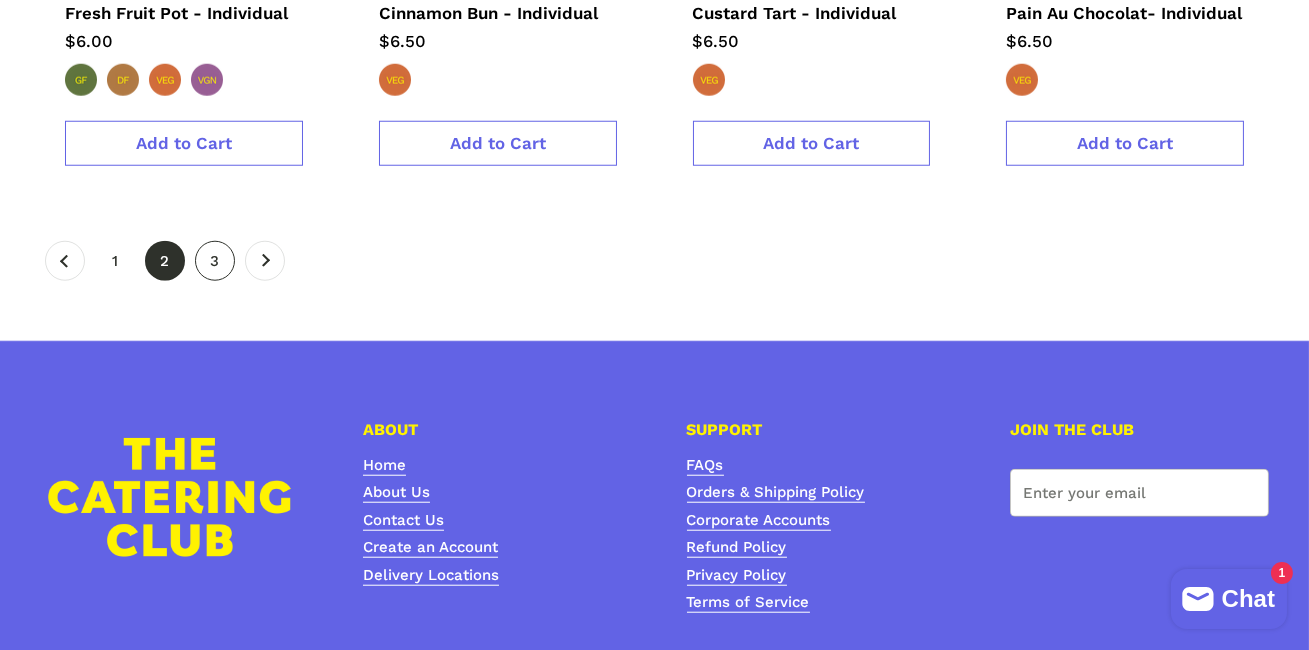 click on "page  3" at bounding box center (215, 261) 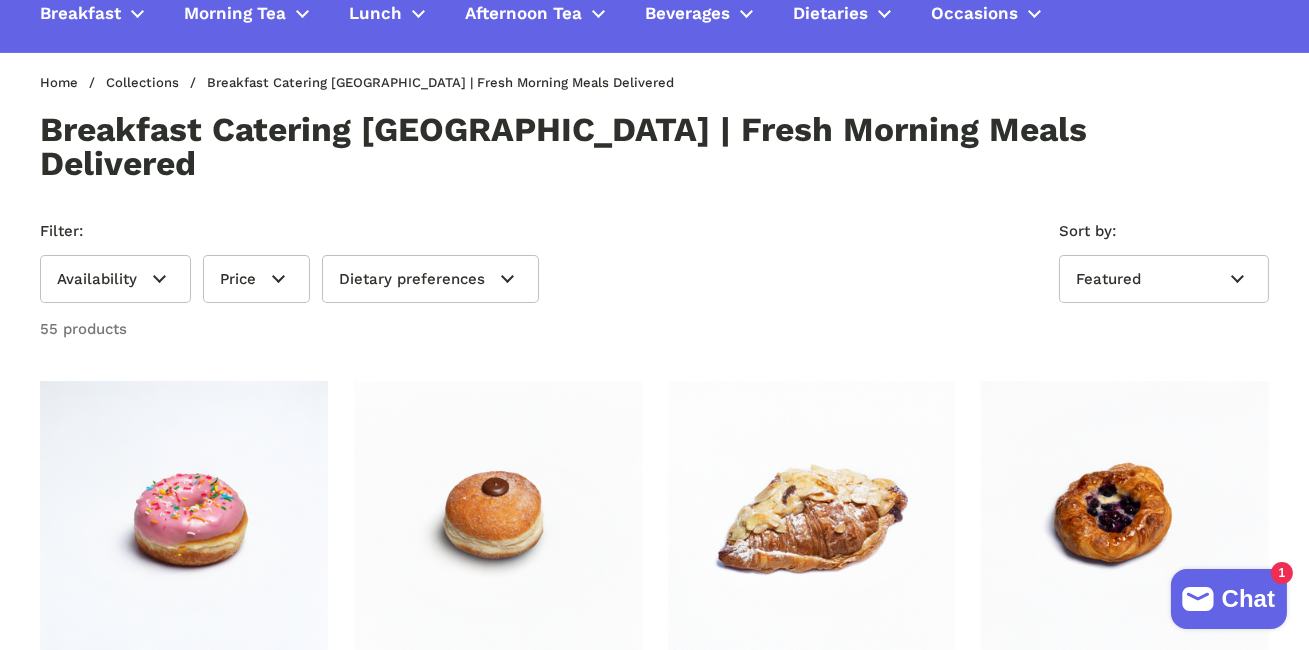 scroll, scrollTop: 0, scrollLeft: 0, axis: both 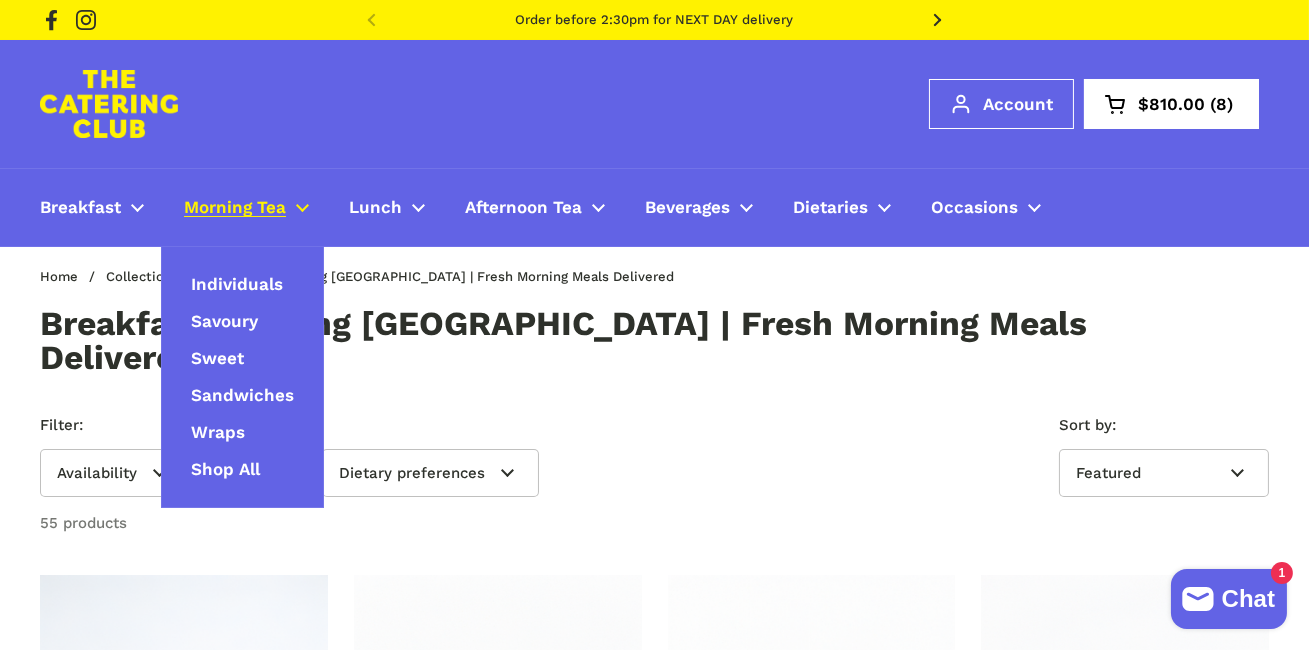 click on "Morning Tea" at bounding box center (235, 208) 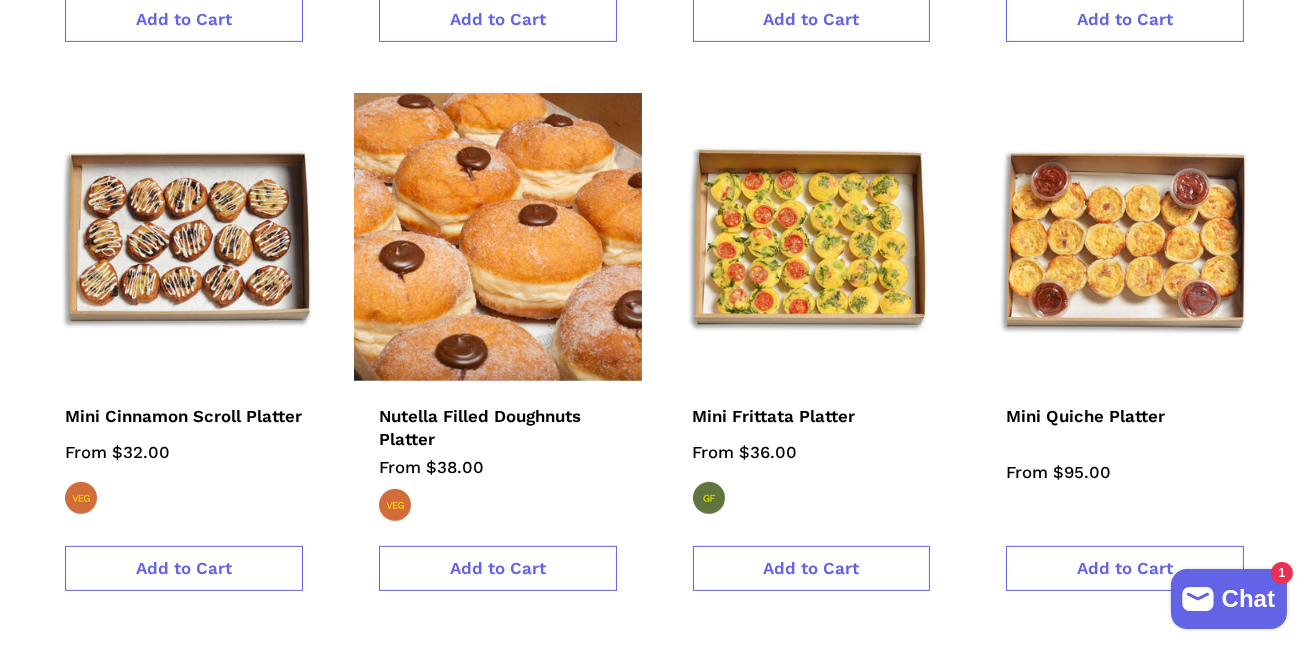 scroll, scrollTop: 1548, scrollLeft: 0, axis: vertical 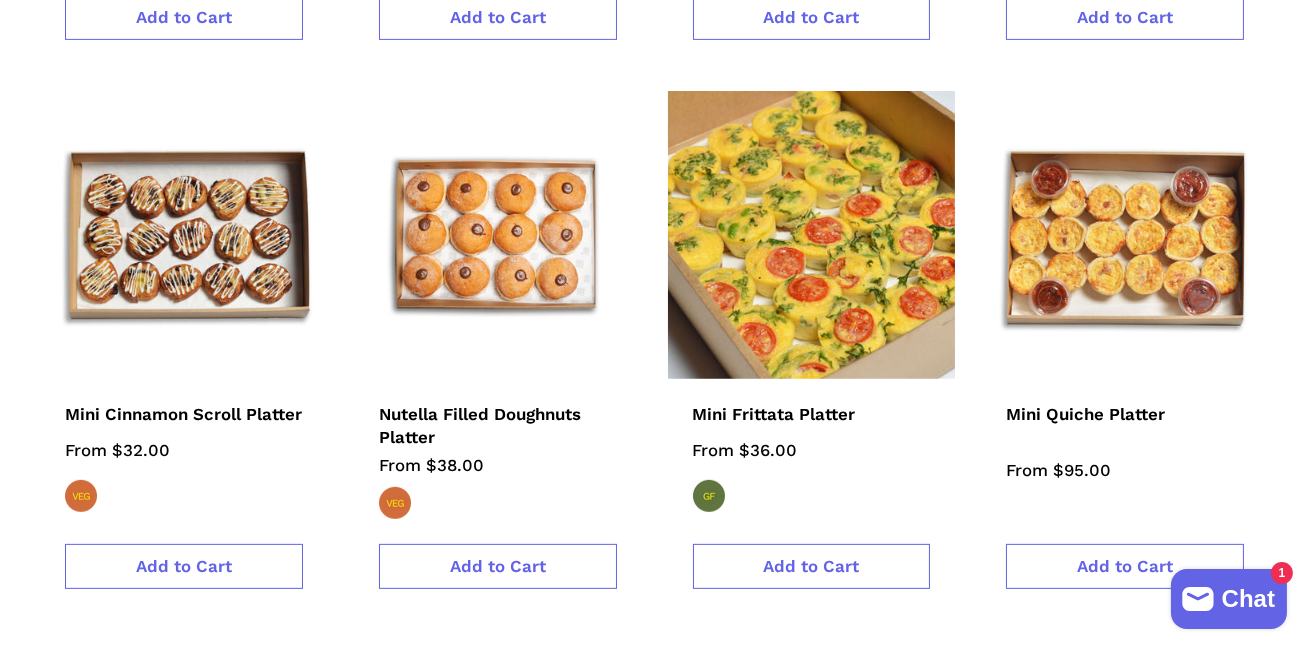 click at bounding box center [811, 235] 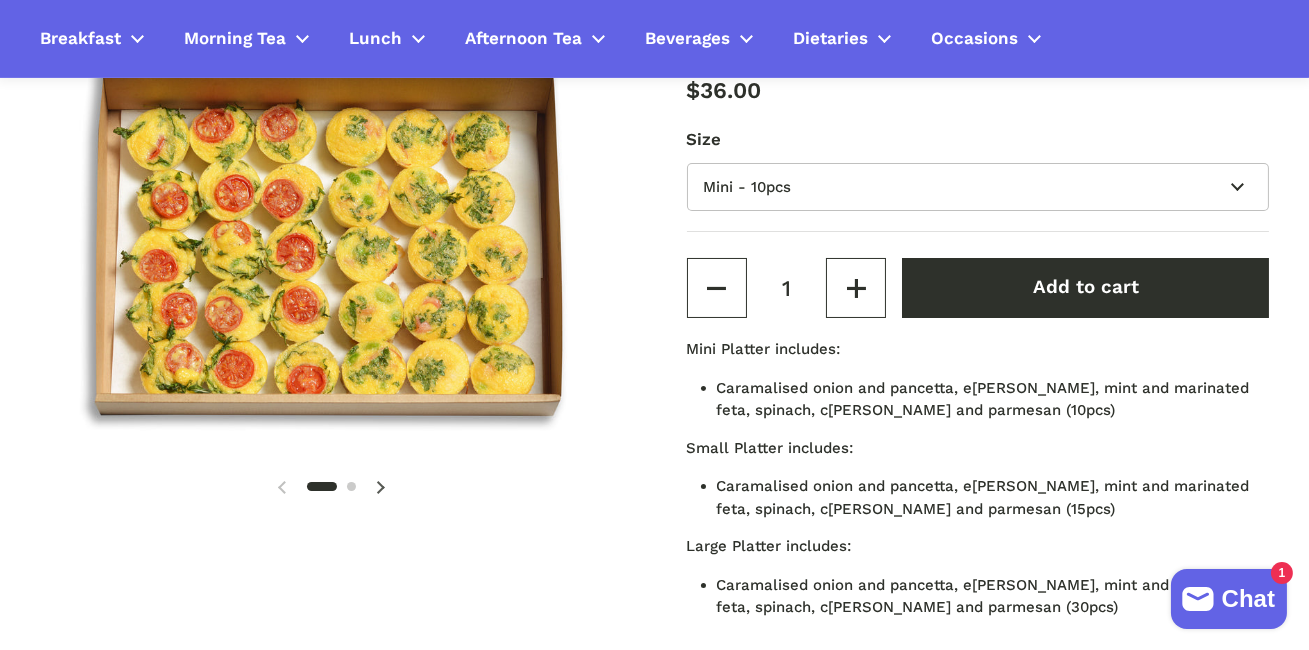 scroll, scrollTop: 0, scrollLeft: 0, axis: both 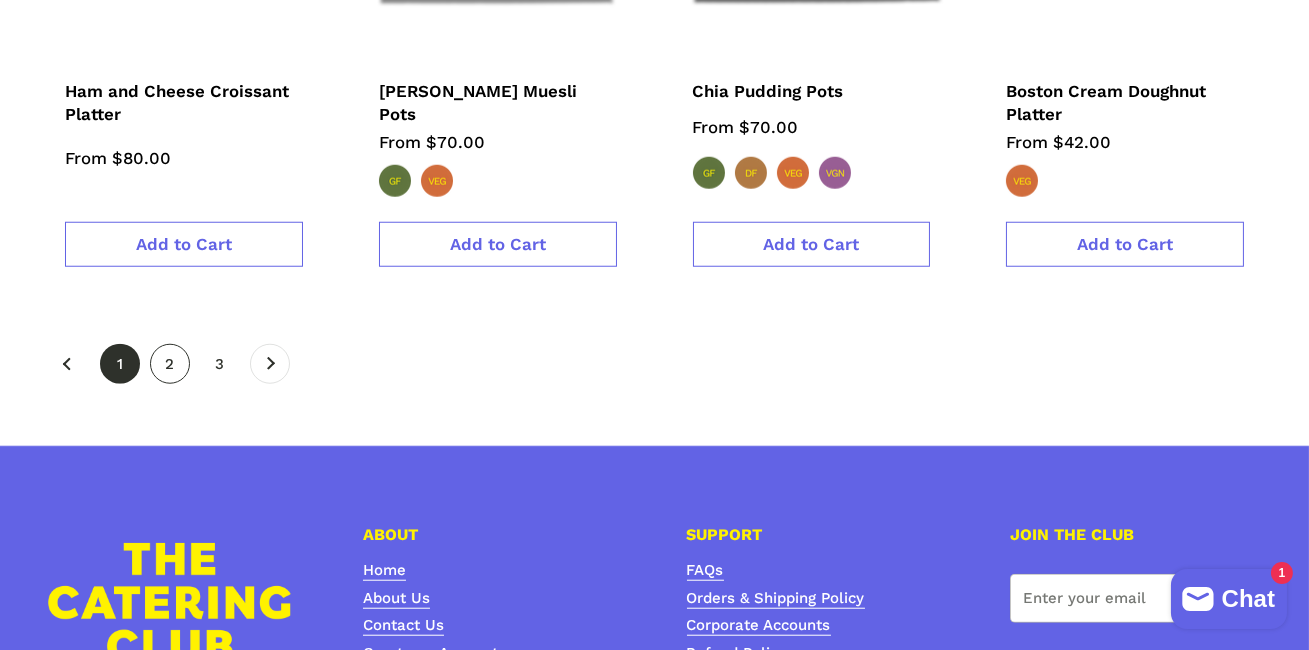 click on "page  2" at bounding box center (170, 364) 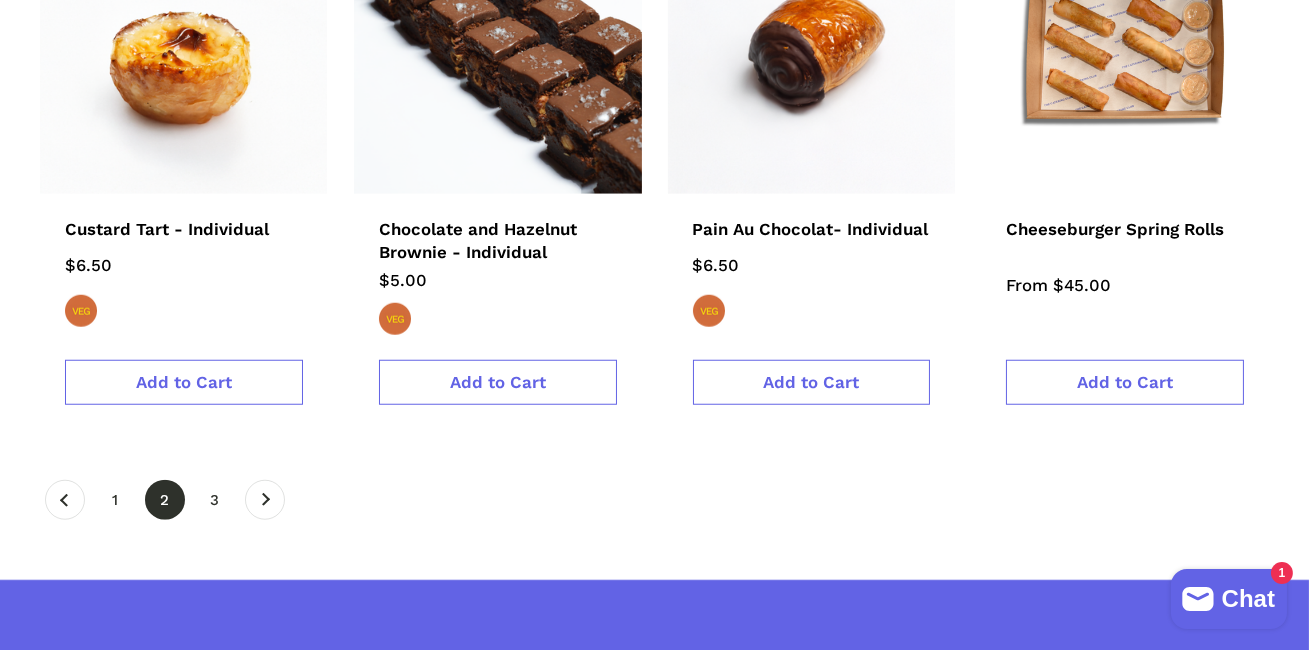 scroll, scrollTop: 3605, scrollLeft: 0, axis: vertical 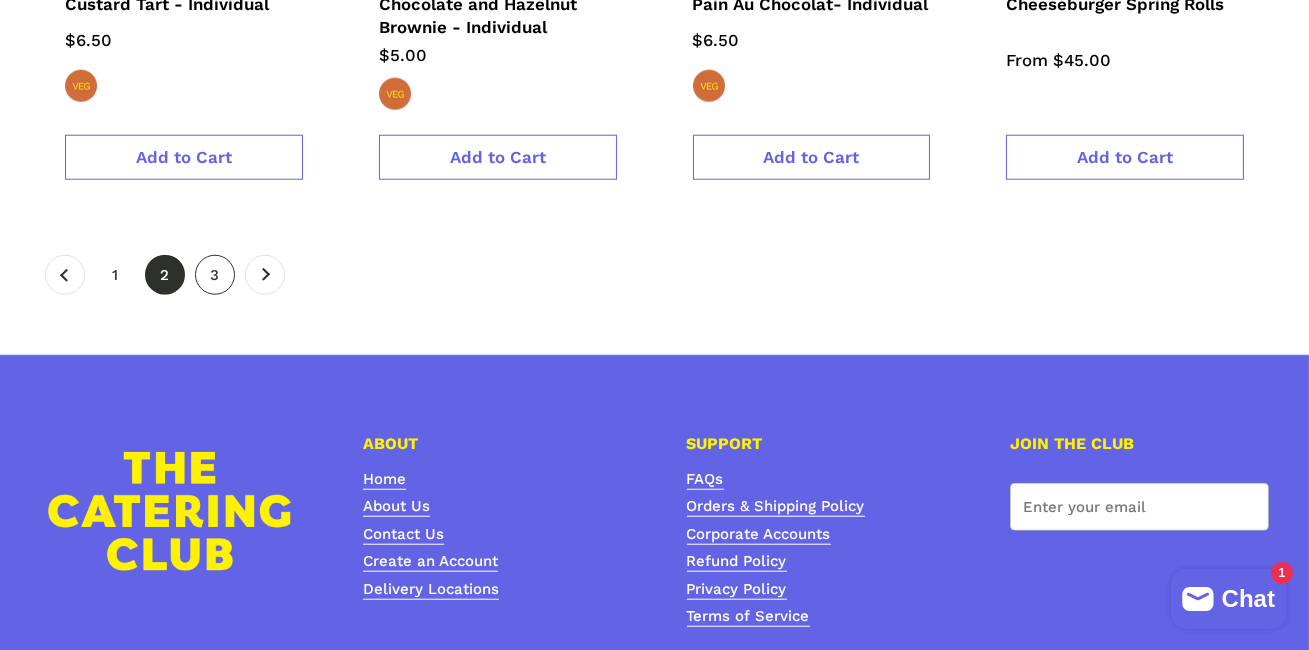 click on "page  3" at bounding box center (215, 275) 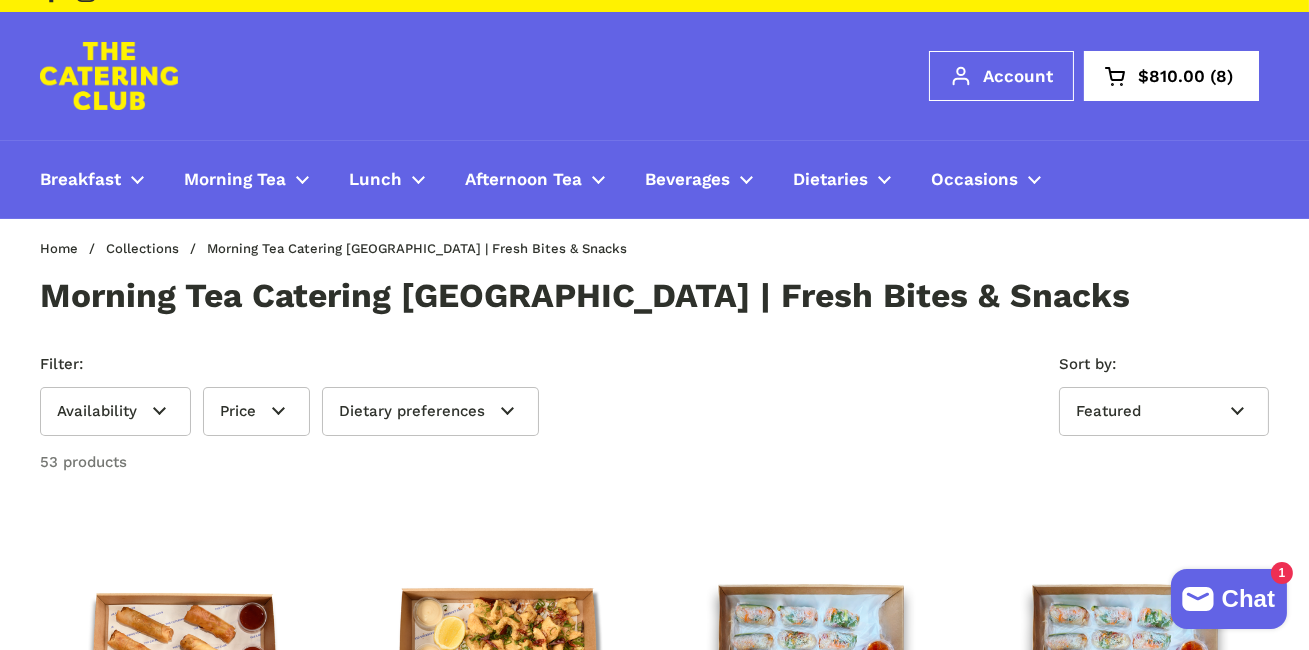 scroll, scrollTop: 0, scrollLeft: 0, axis: both 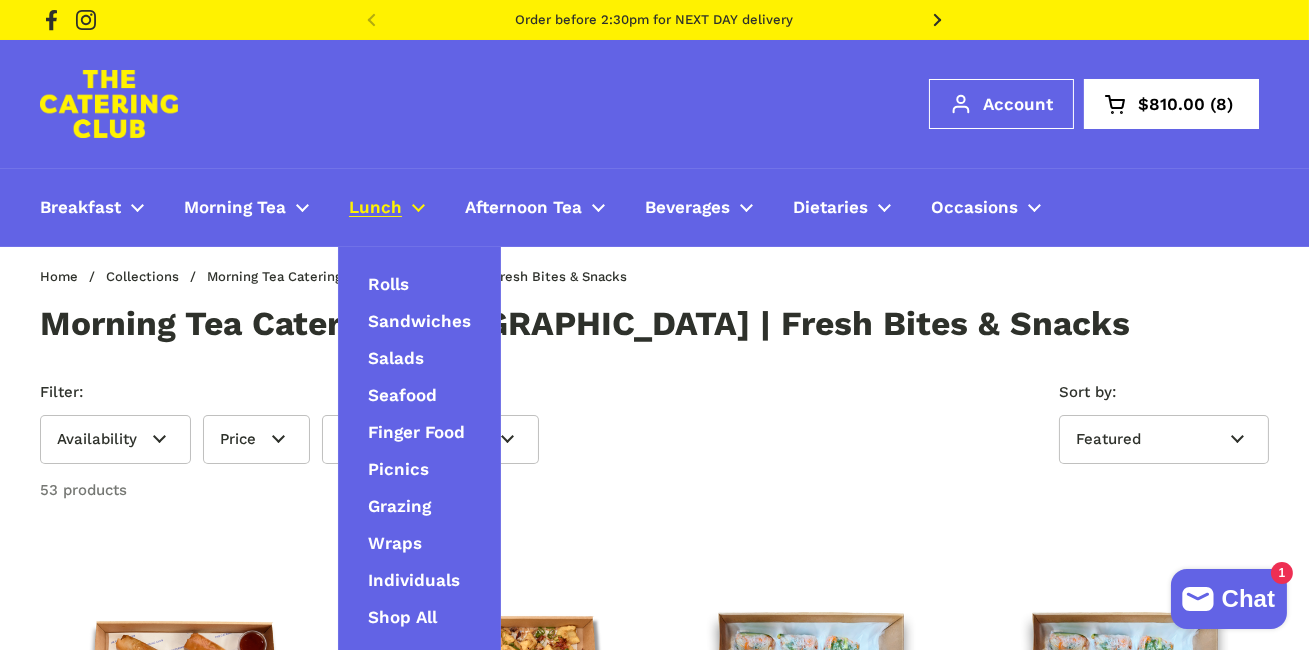 click on "Lunch" at bounding box center (375, 208) 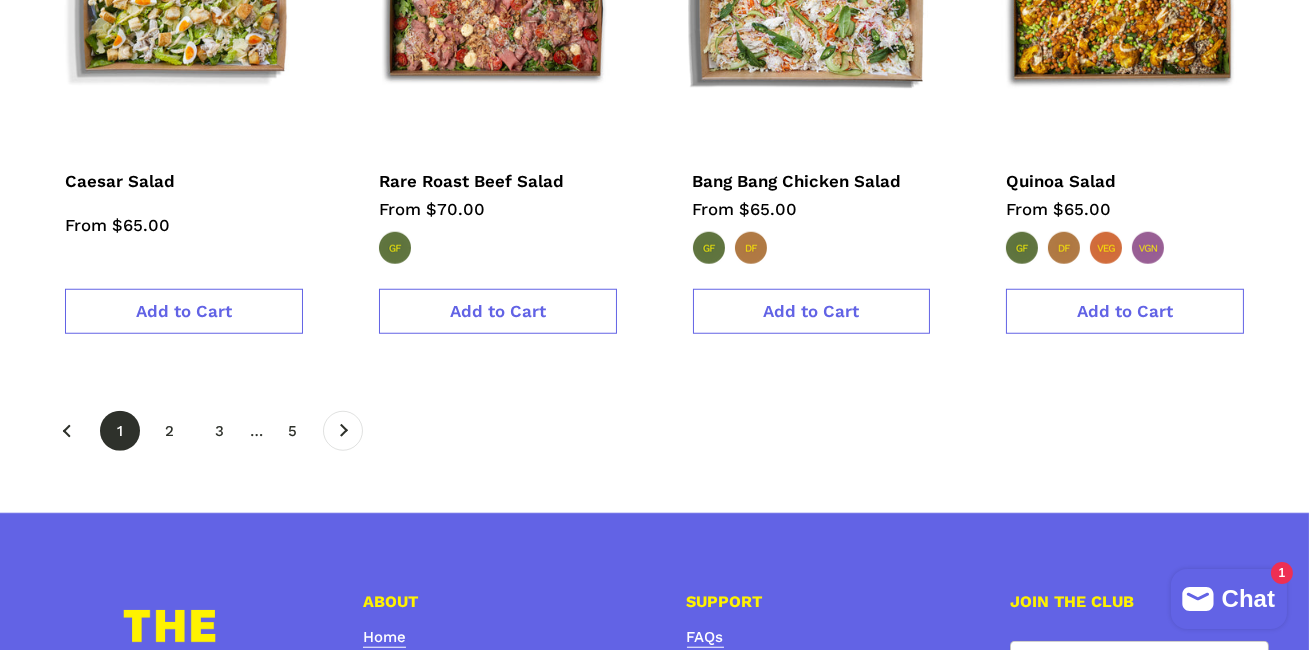 scroll, scrollTop: 3400, scrollLeft: 0, axis: vertical 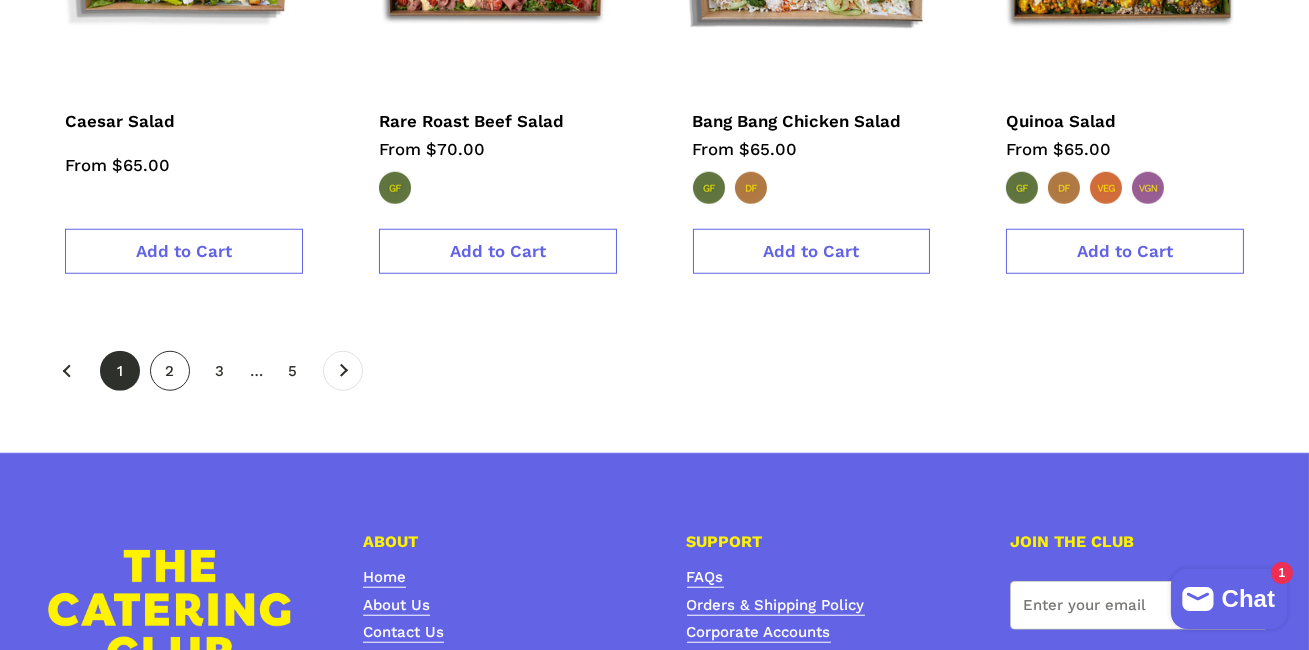 click on "page  2" at bounding box center (170, 371) 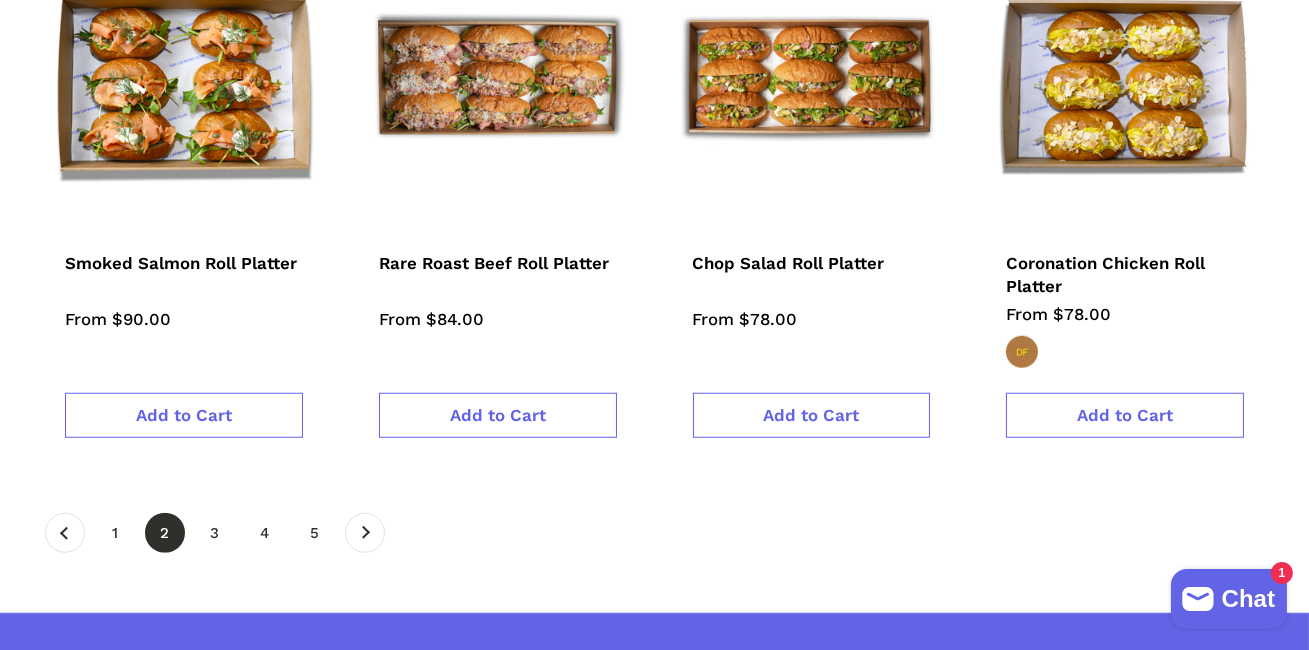scroll, scrollTop: 3270, scrollLeft: 0, axis: vertical 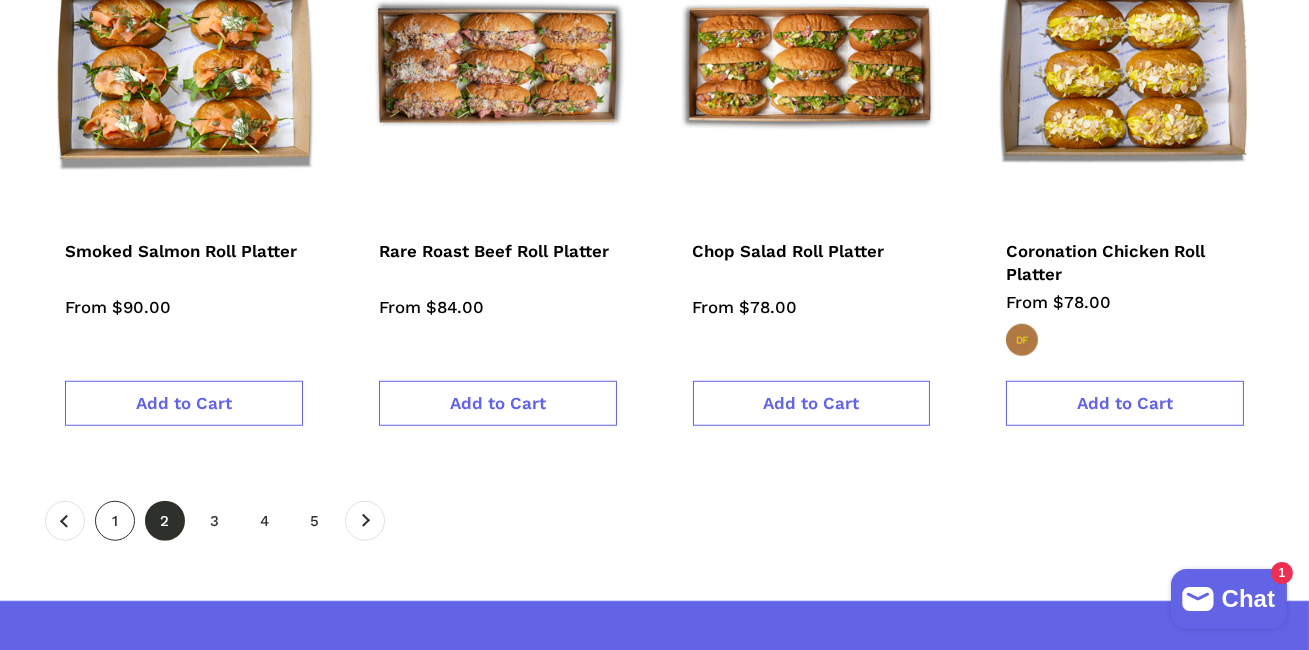 click on "page  1" at bounding box center (115, 521) 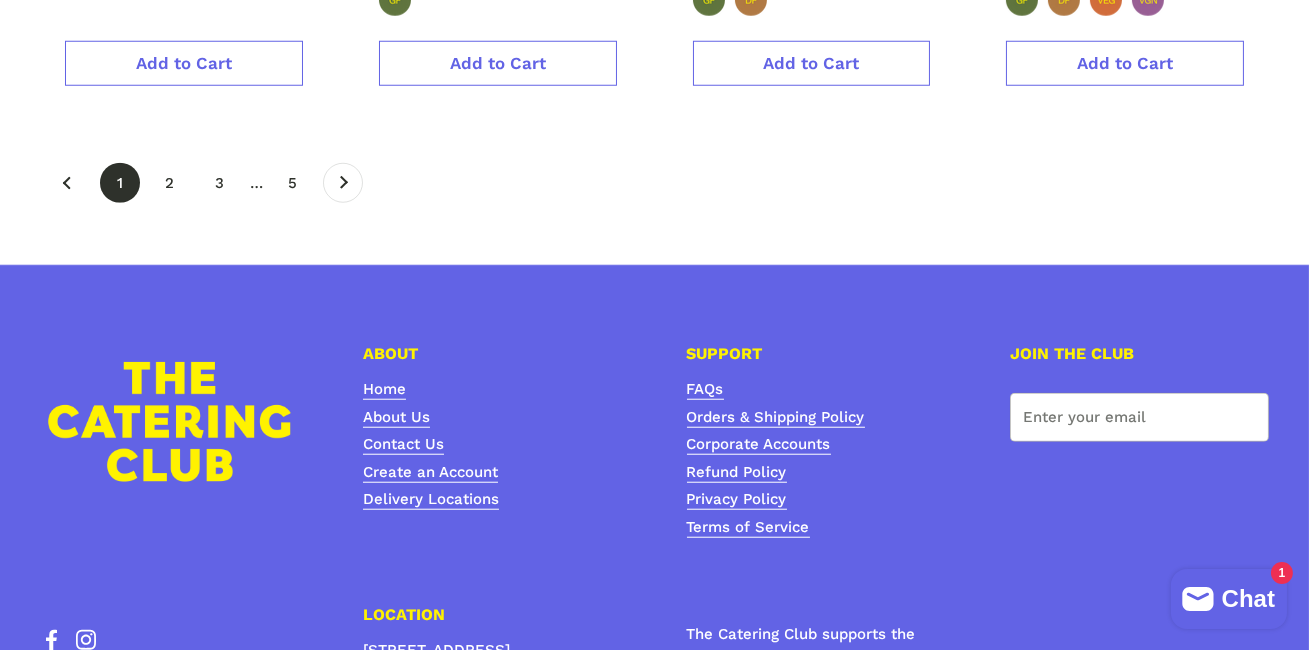 scroll, scrollTop: 3598, scrollLeft: 0, axis: vertical 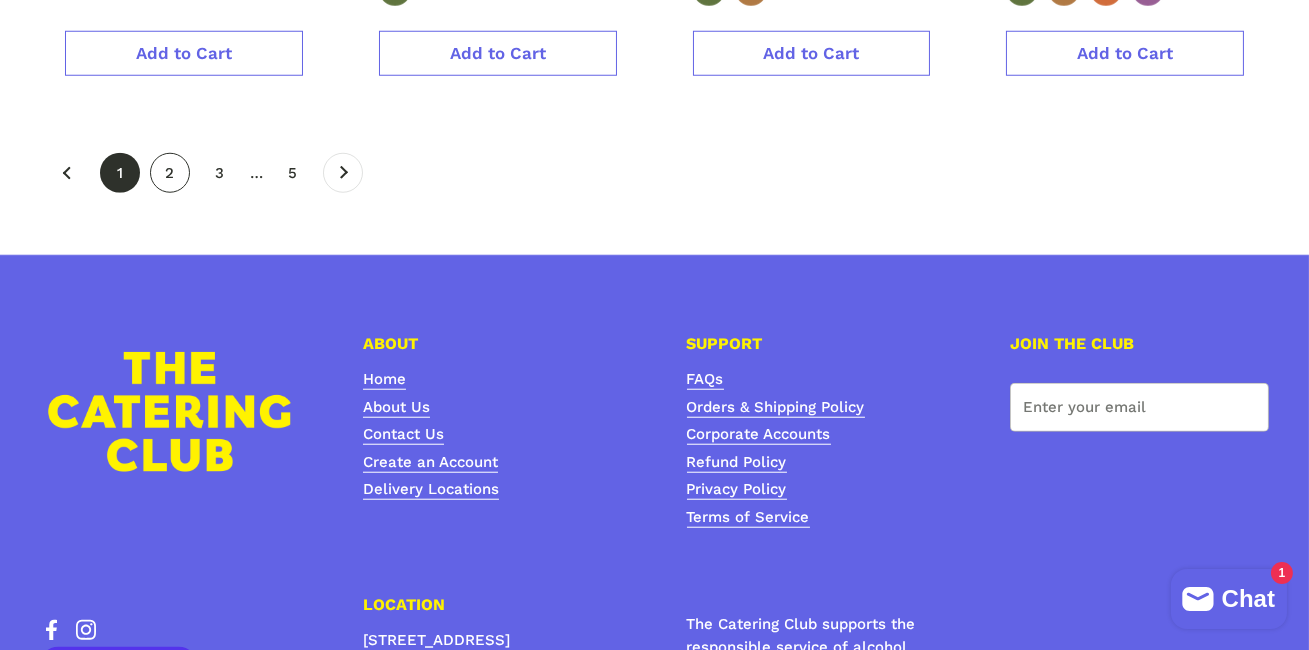 click on "page  2" at bounding box center [170, 173] 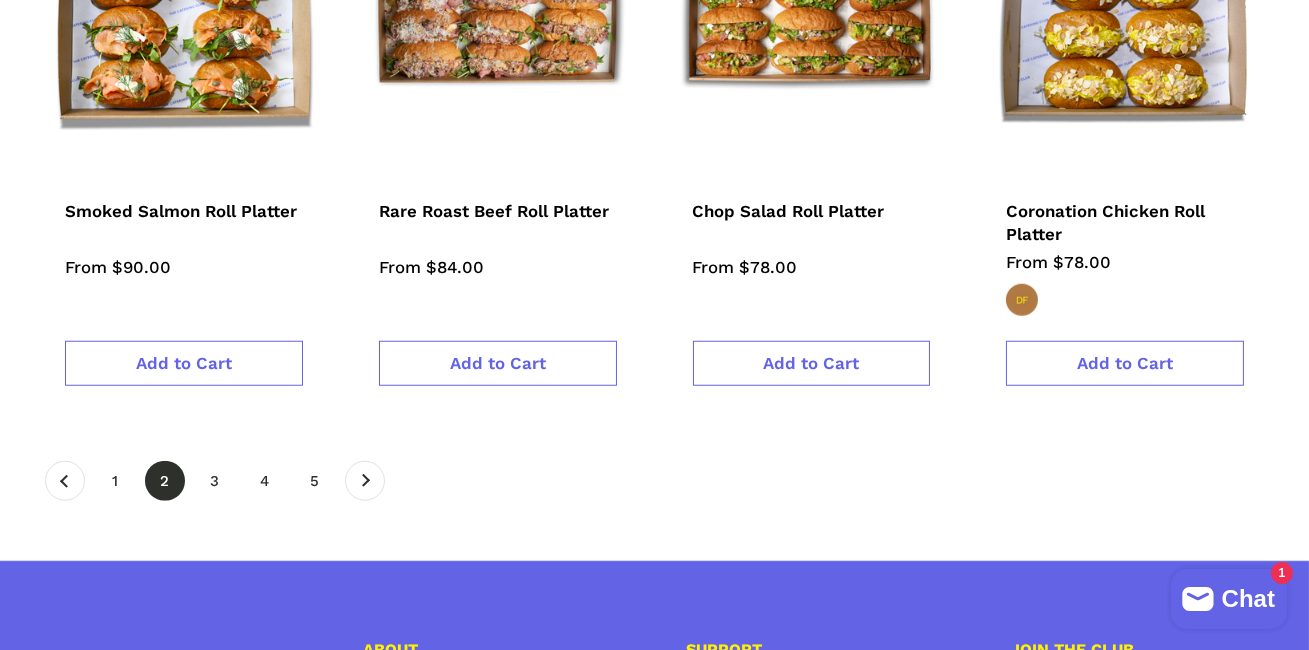 scroll, scrollTop: 3352, scrollLeft: 0, axis: vertical 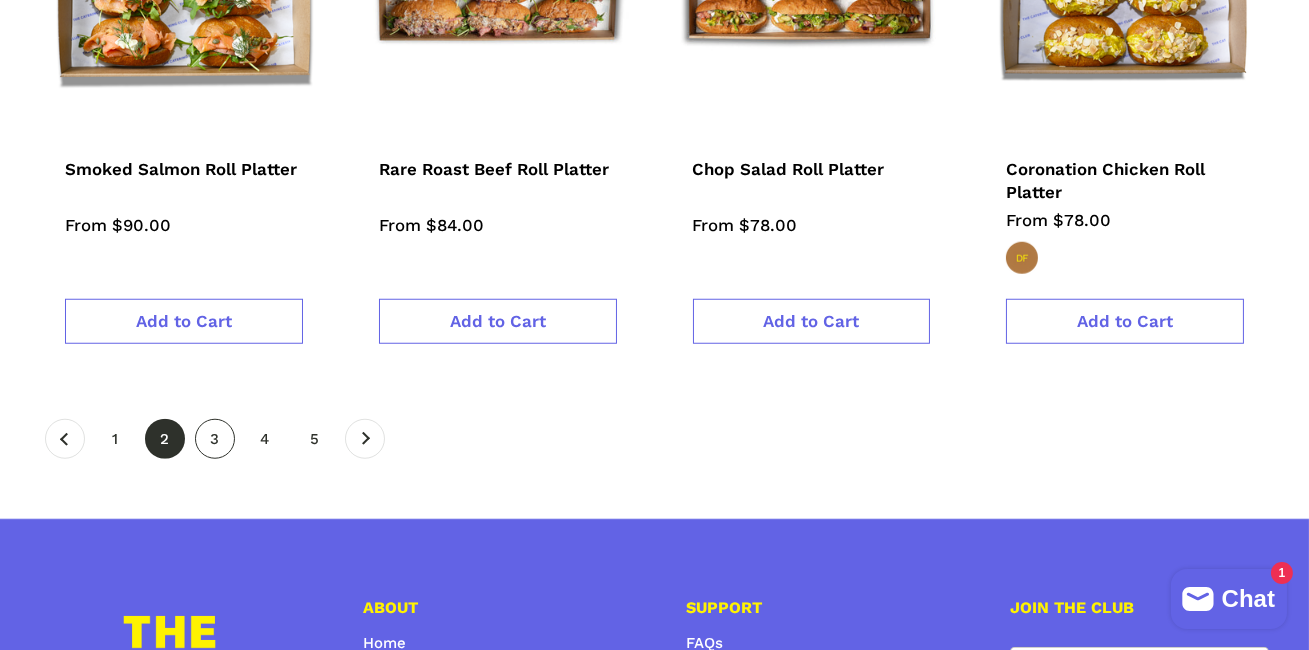 click on "page  3" at bounding box center [215, 439] 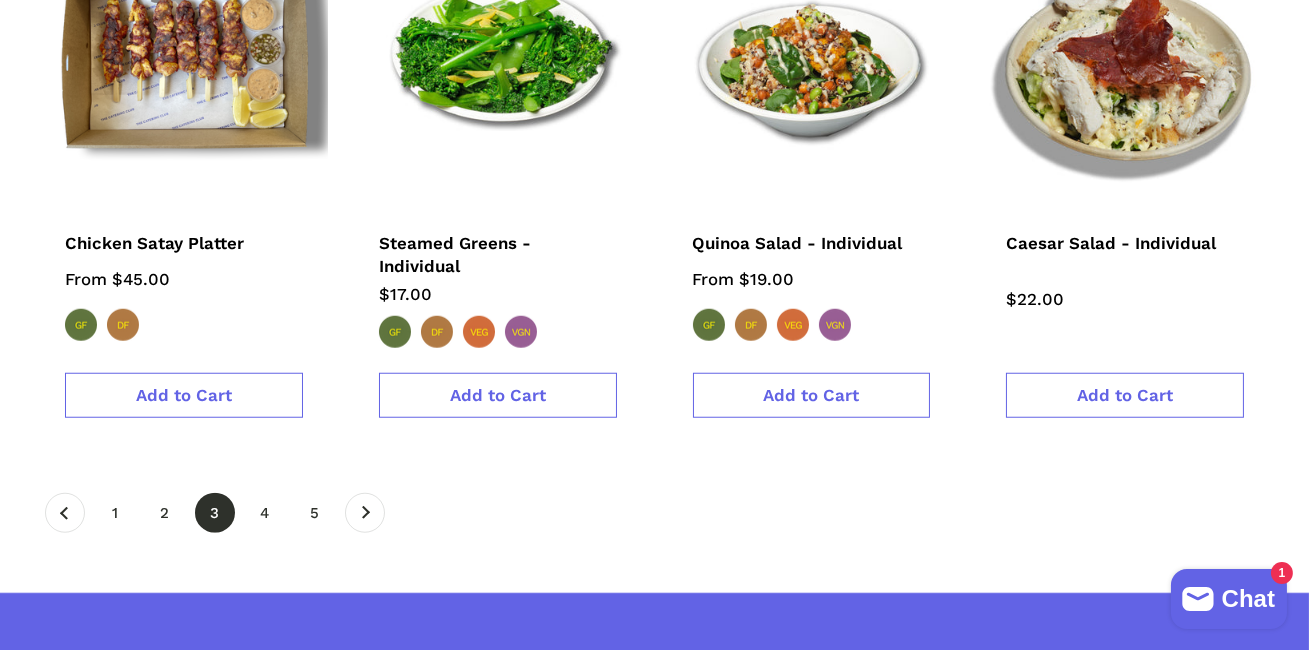 scroll, scrollTop: 3482, scrollLeft: 0, axis: vertical 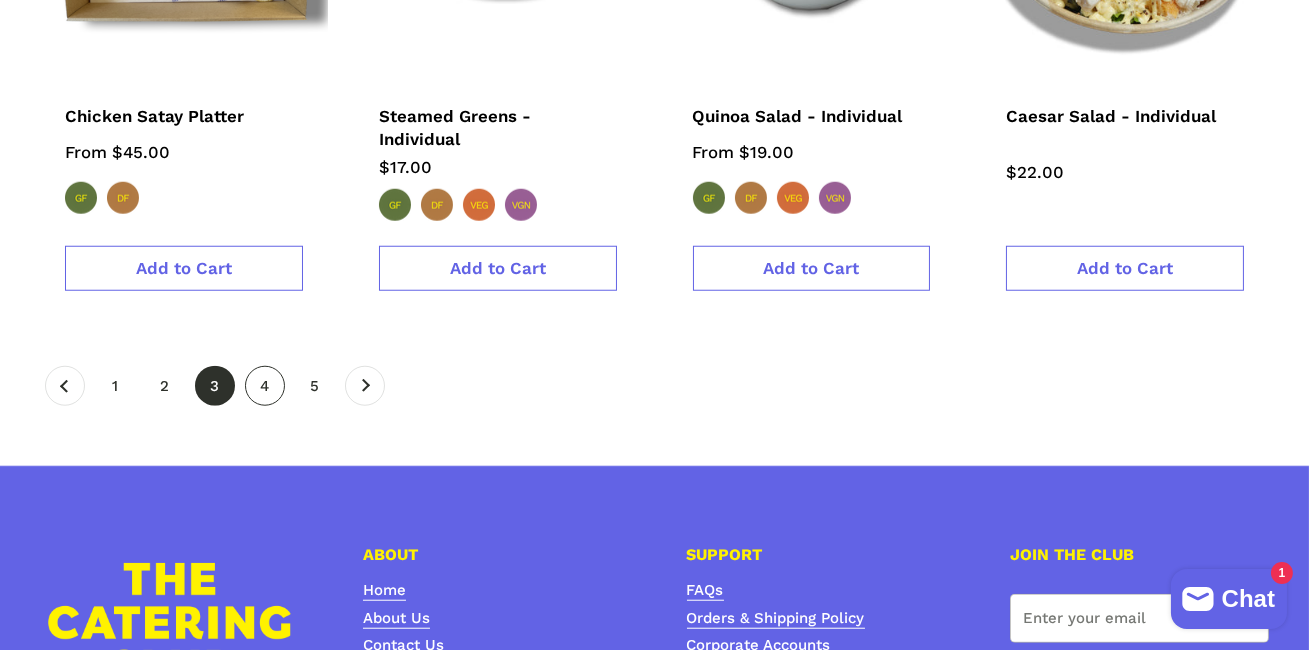 click on "page  4" at bounding box center (265, 386) 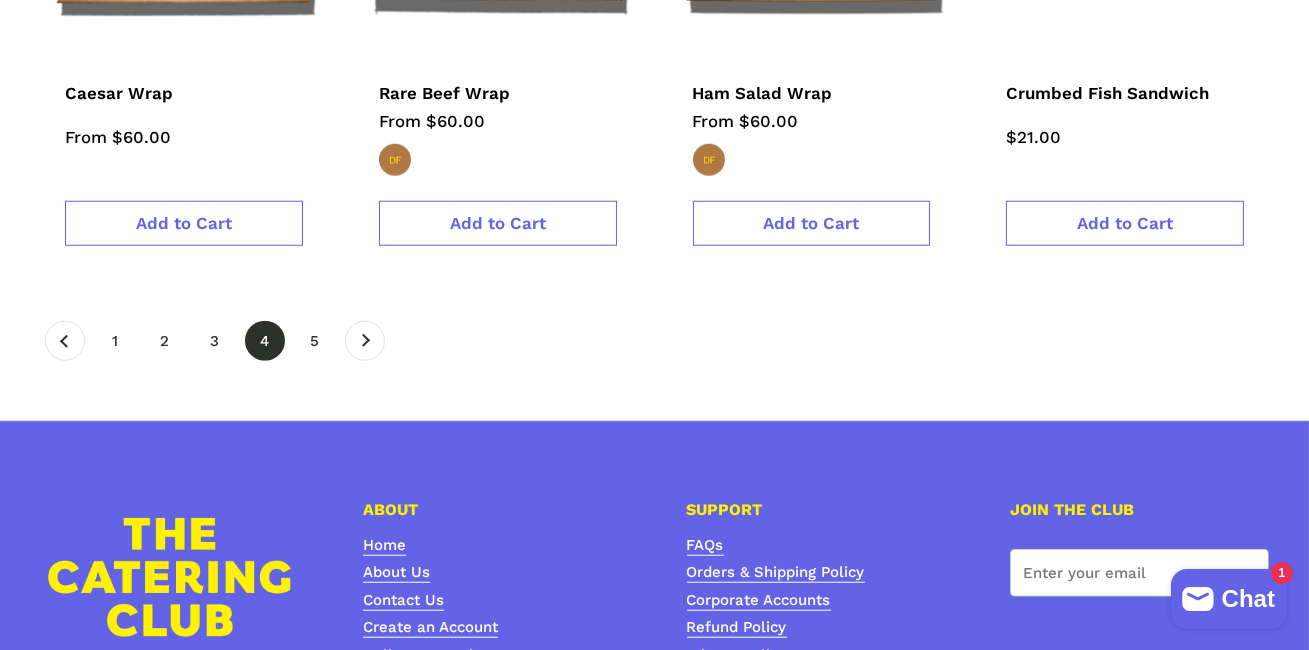 scroll, scrollTop: 3538, scrollLeft: 0, axis: vertical 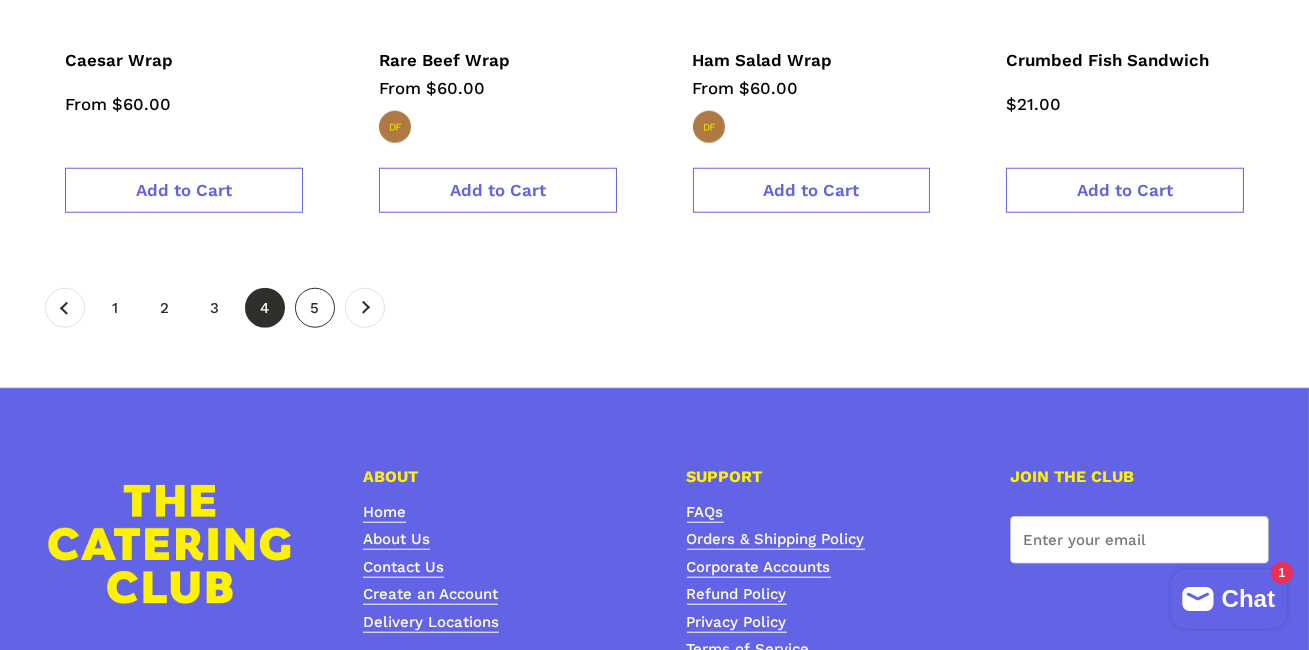 click on "page  5" at bounding box center (315, 308) 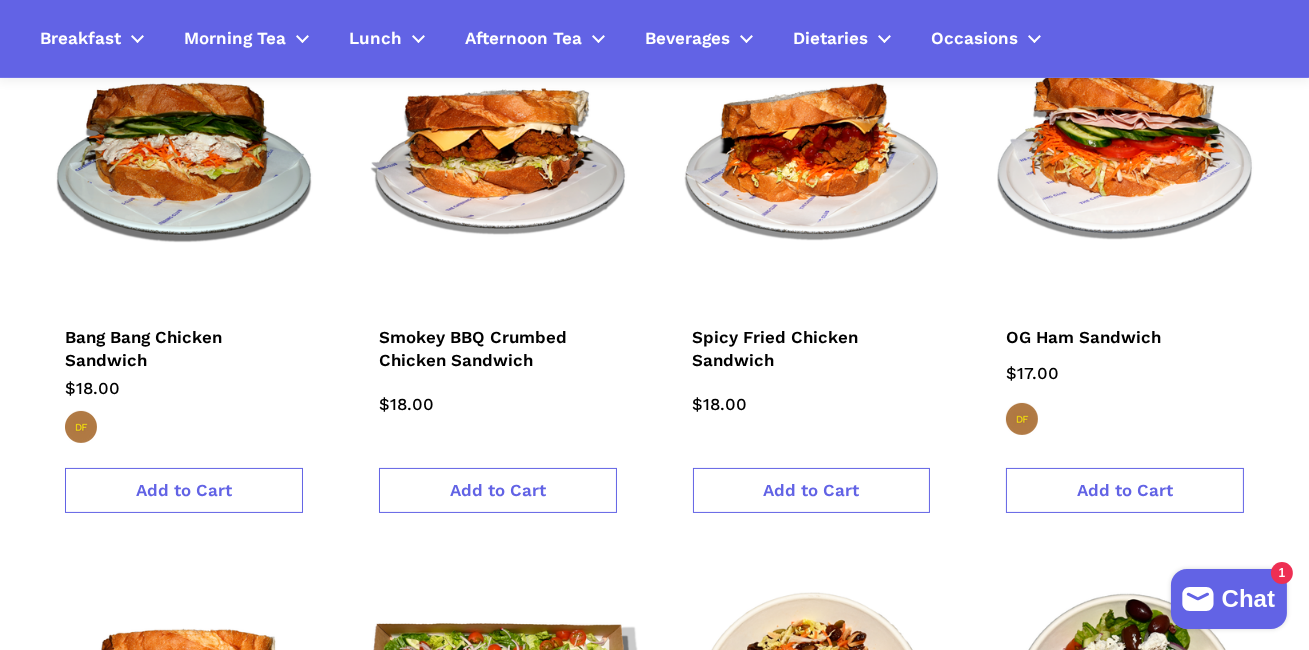 scroll, scrollTop: 529, scrollLeft: 0, axis: vertical 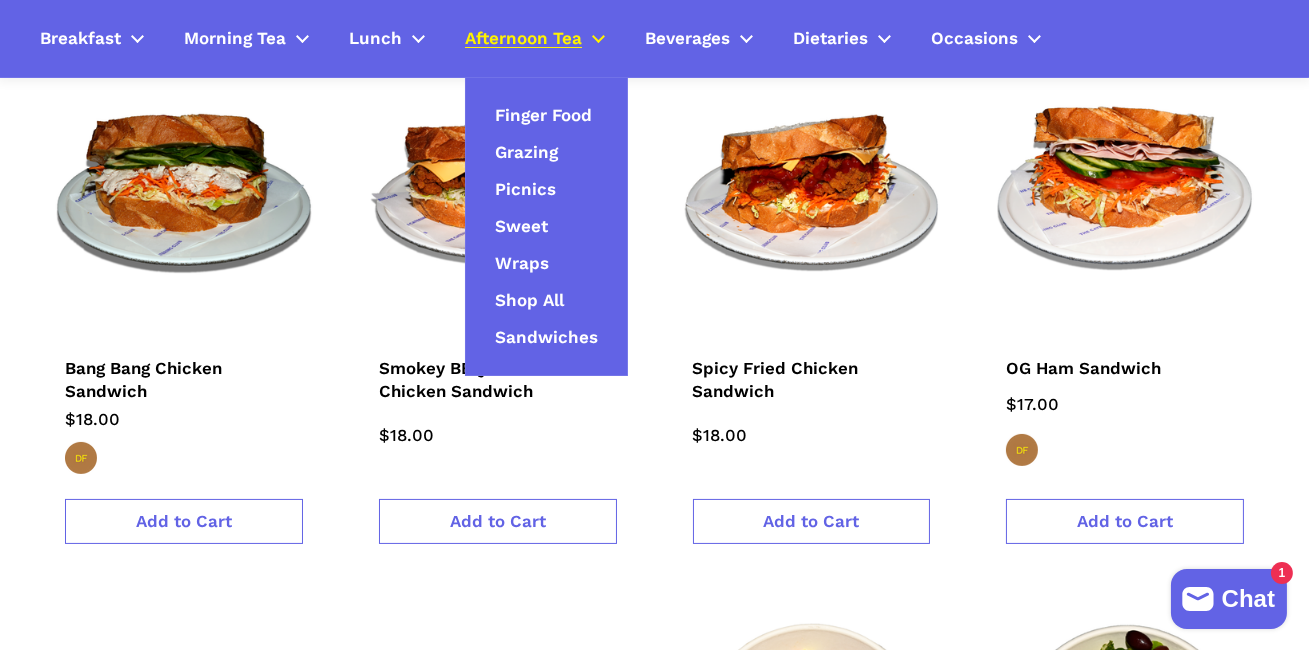 click on "Afternoon Tea" at bounding box center (523, 39) 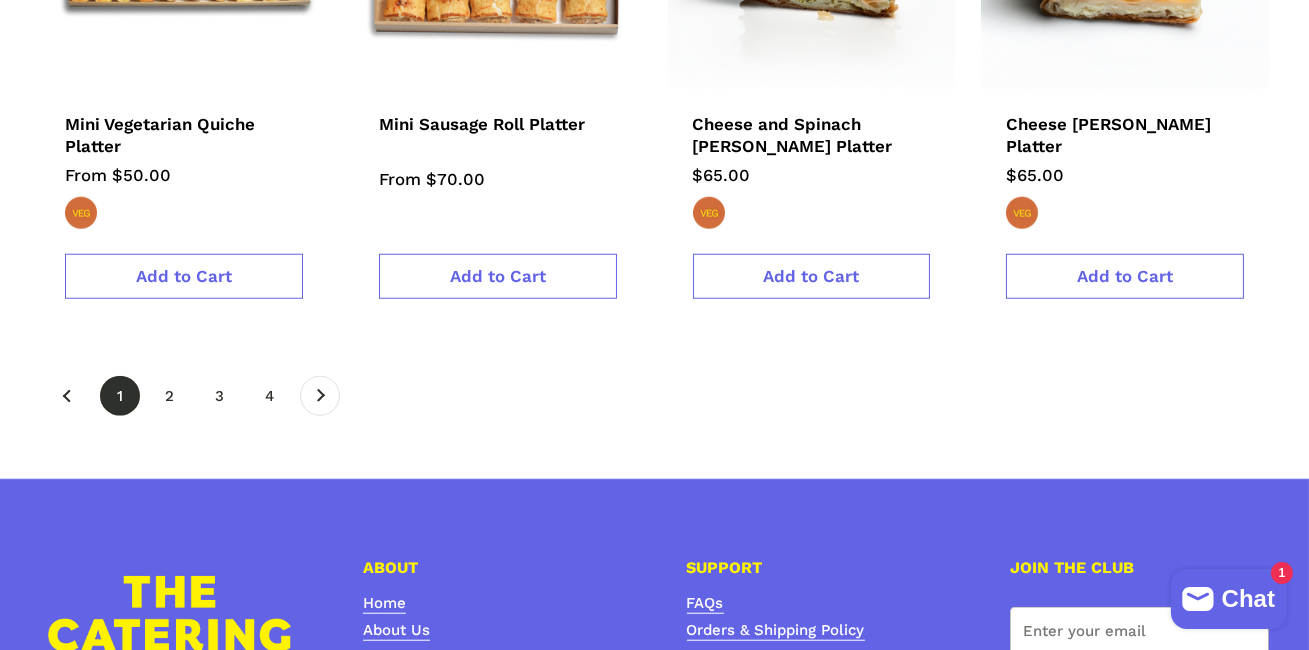 scroll, scrollTop: 3750, scrollLeft: 0, axis: vertical 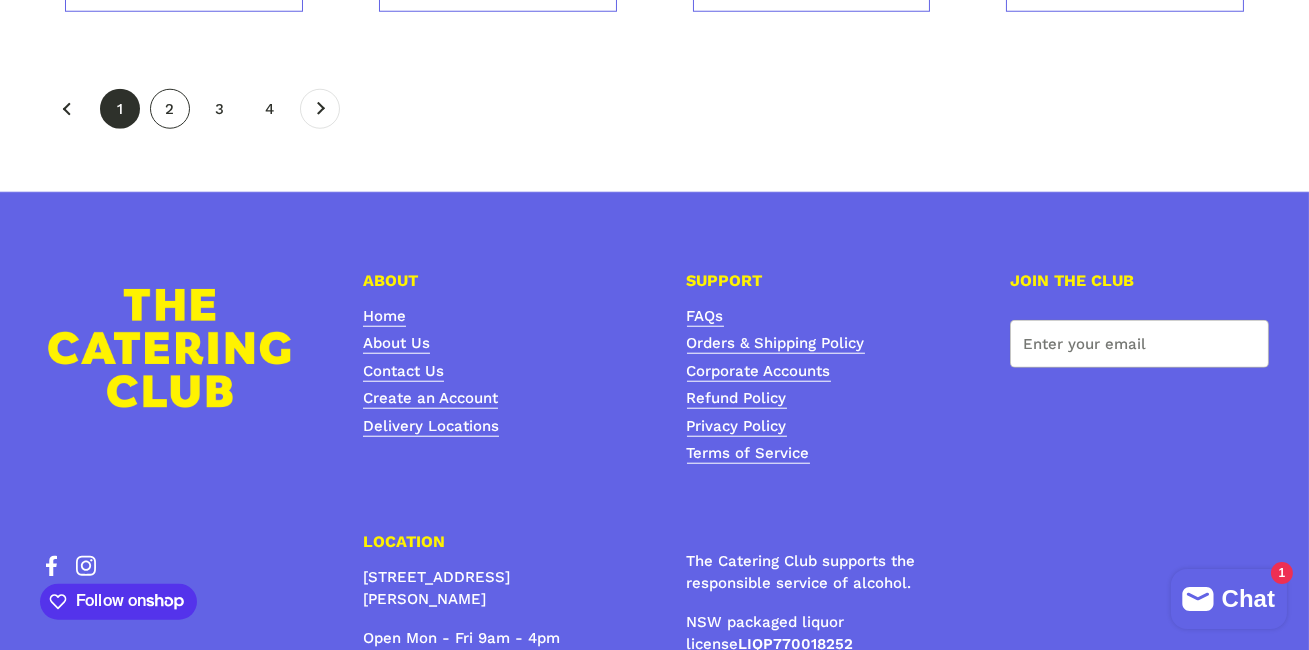 click on "page  2" at bounding box center (170, 109) 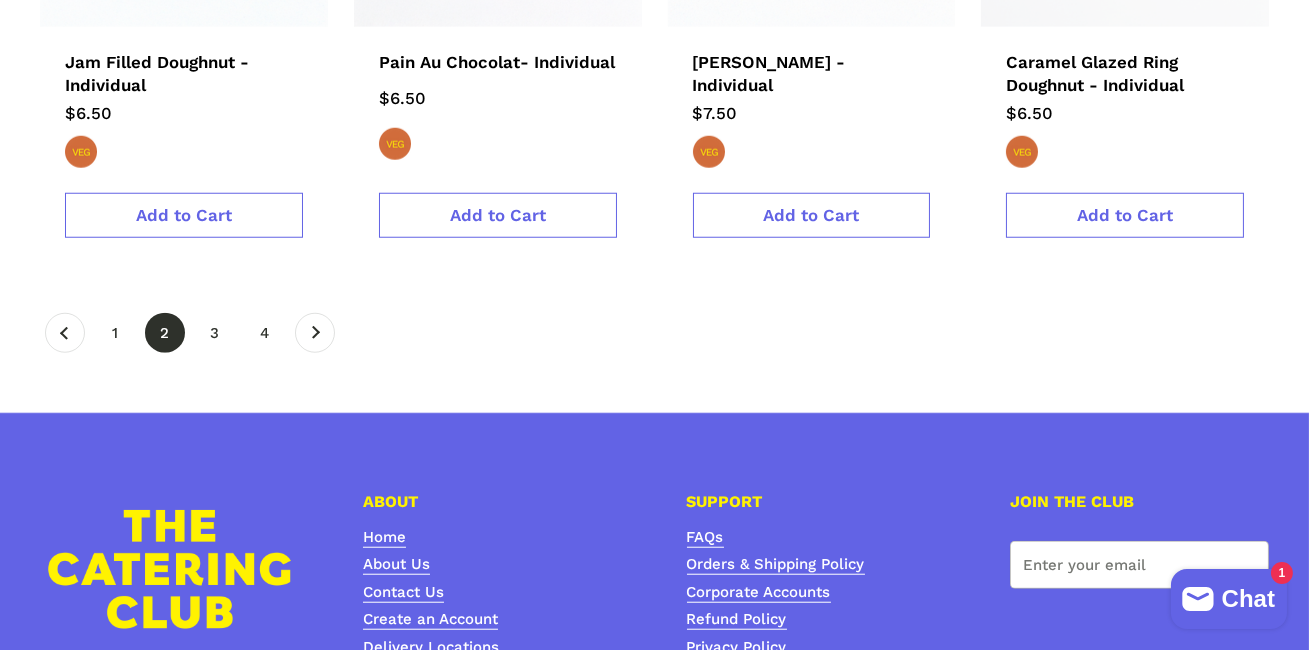 scroll, scrollTop: 3617, scrollLeft: 0, axis: vertical 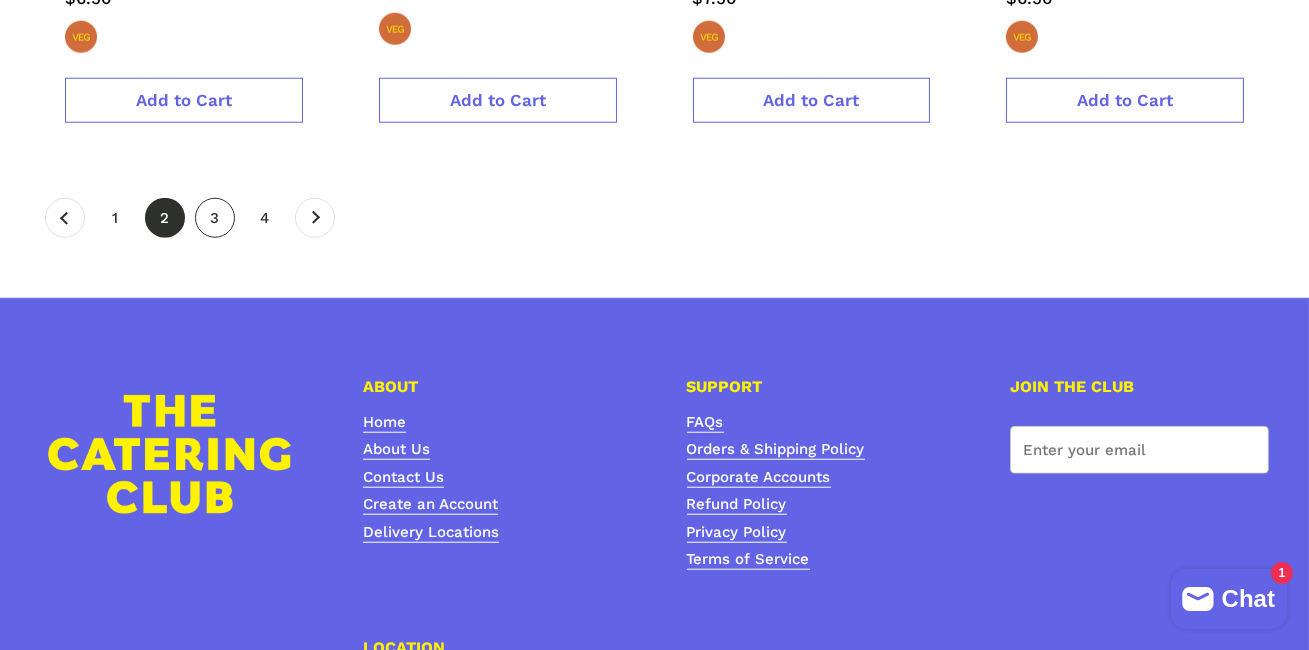 click on "page  3" at bounding box center [215, 218] 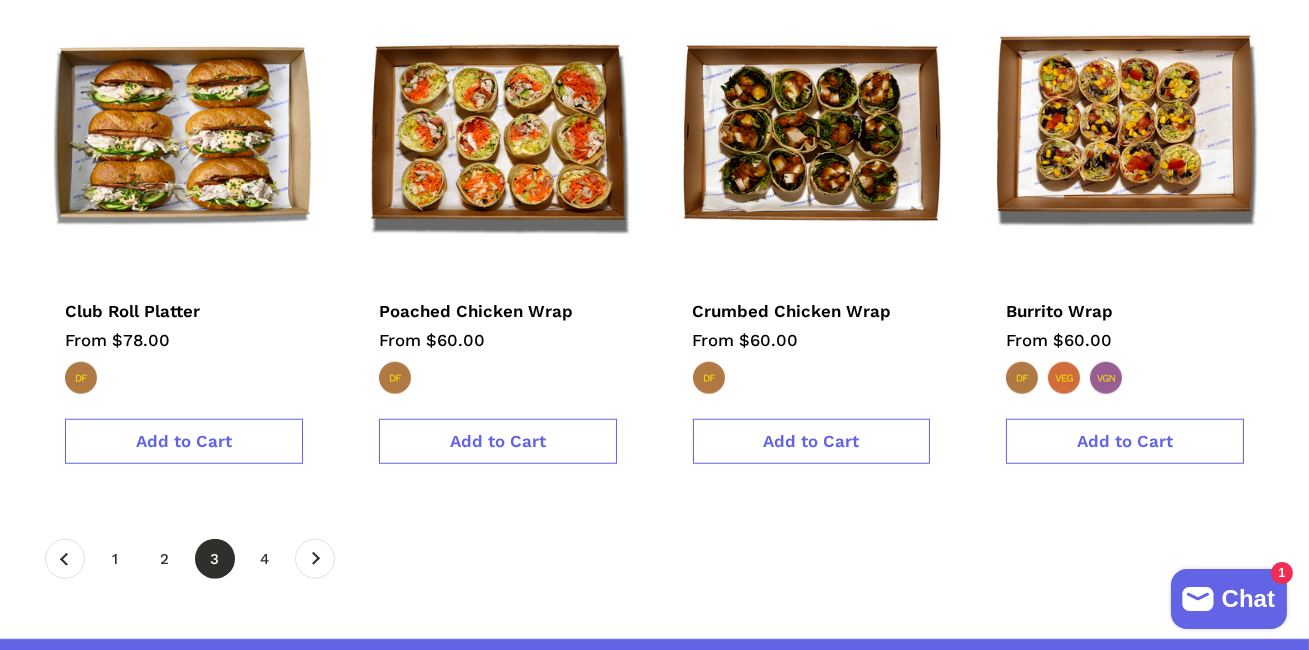 scroll, scrollTop: 3779, scrollLeft: 0, axis: vertical 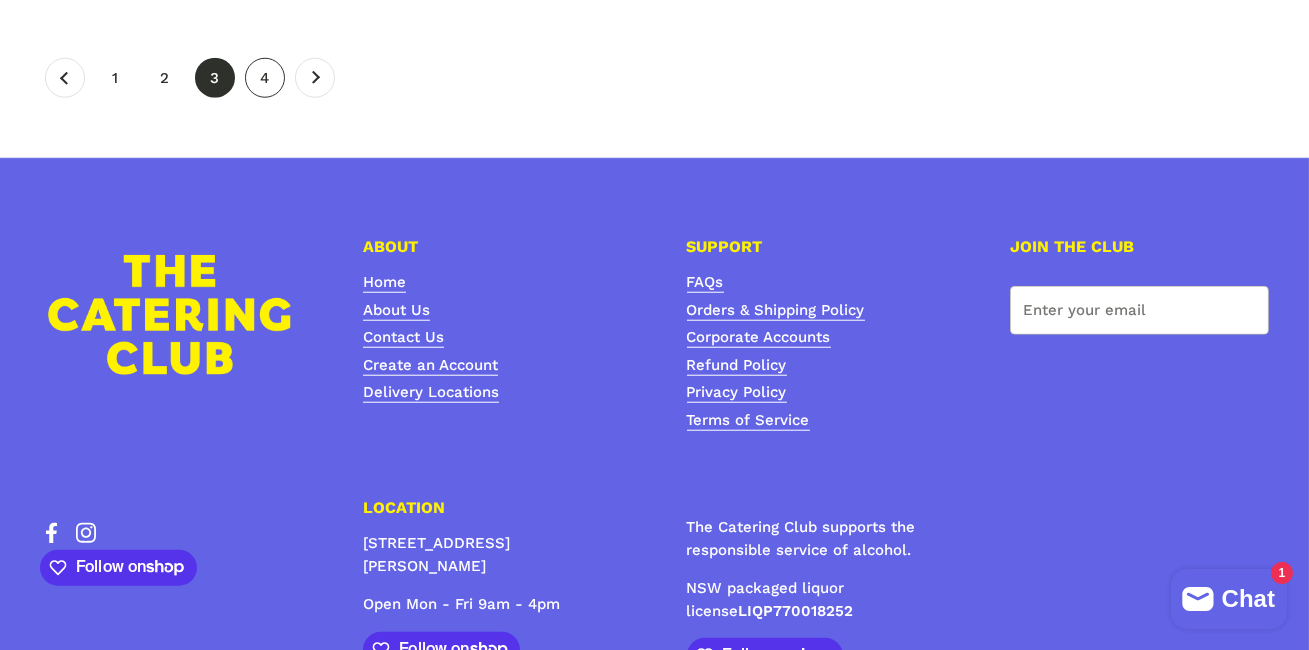 click on "page  4" at bounding box center (265, 78) 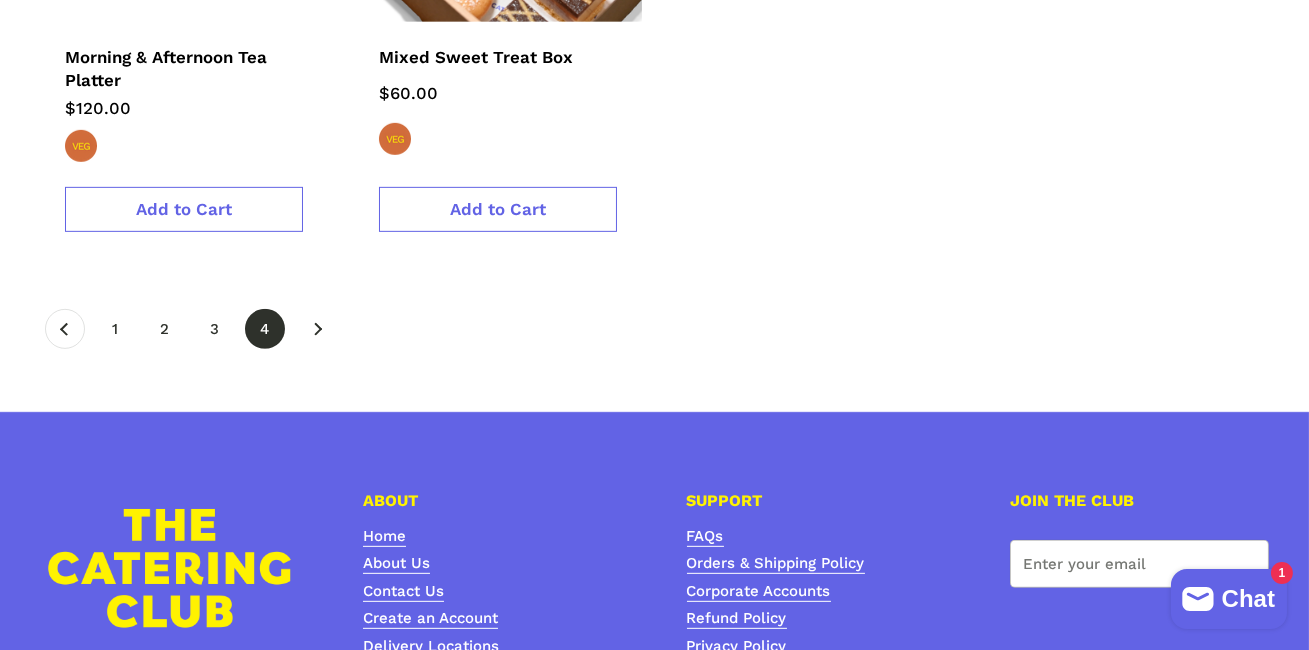 scroll, scrollTop: 1884, scrollLeft: 0, axis: vertical 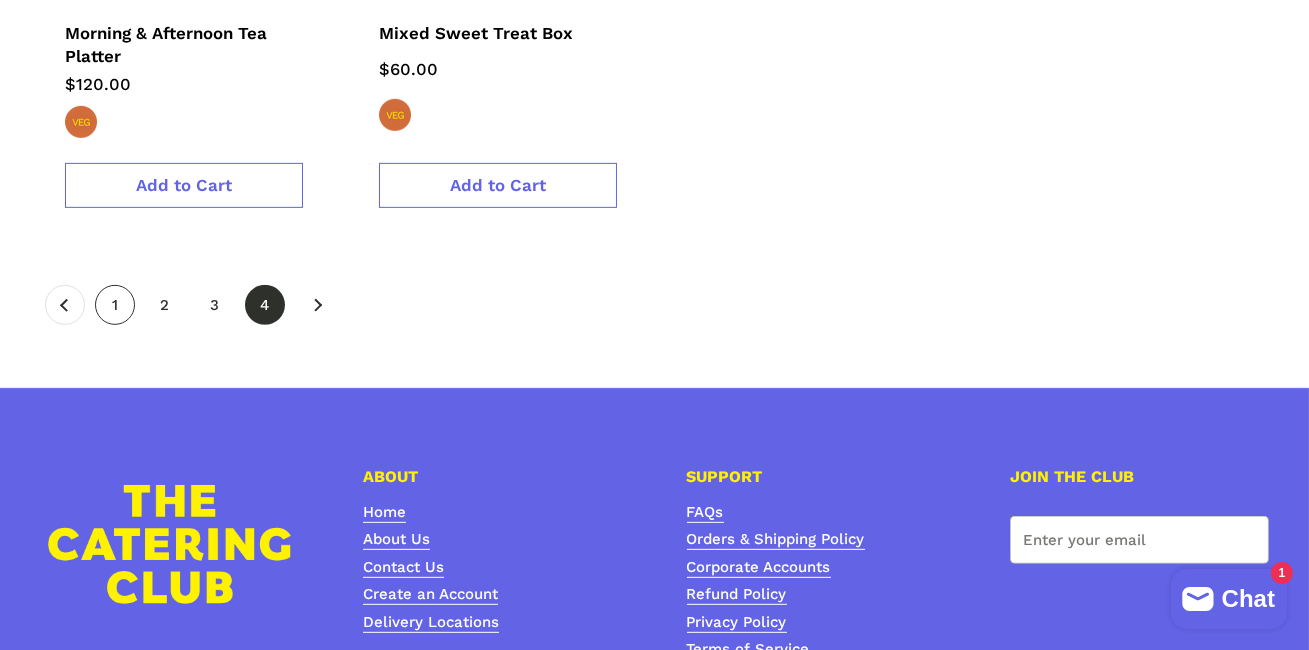 click on "page  1" at bounding box center [115, 305] 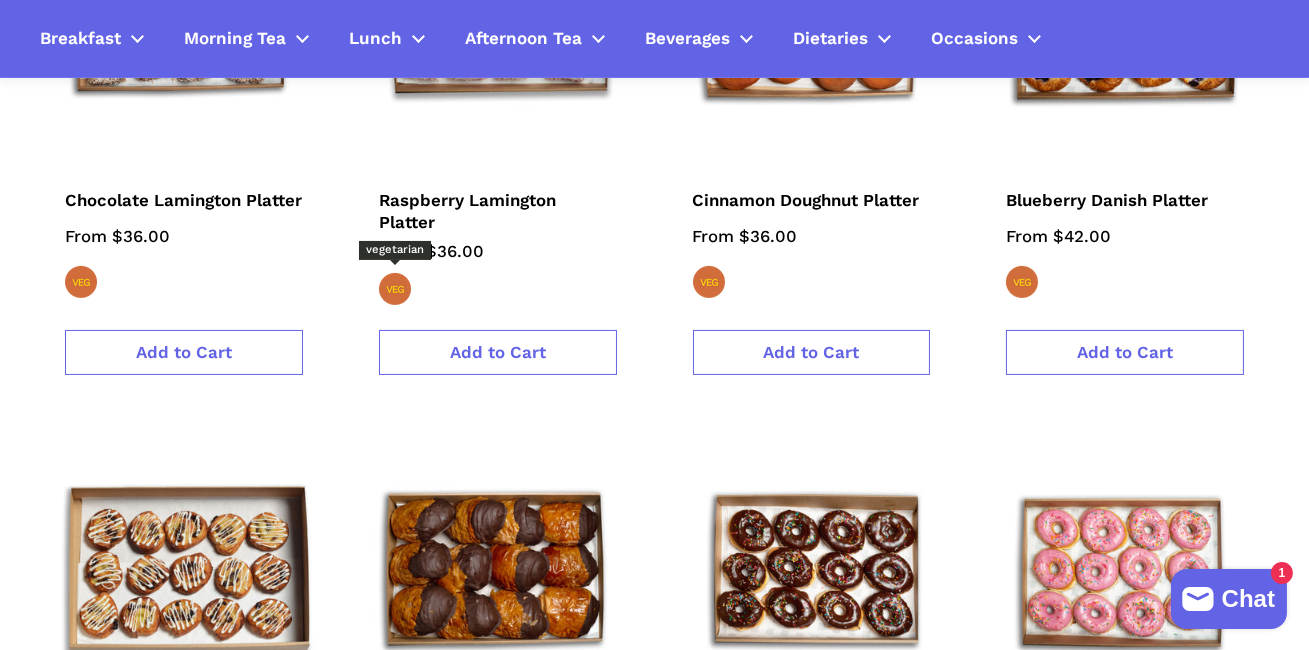 scroll, scrollTop: 625, scrollLeft: 0, axis: vertical 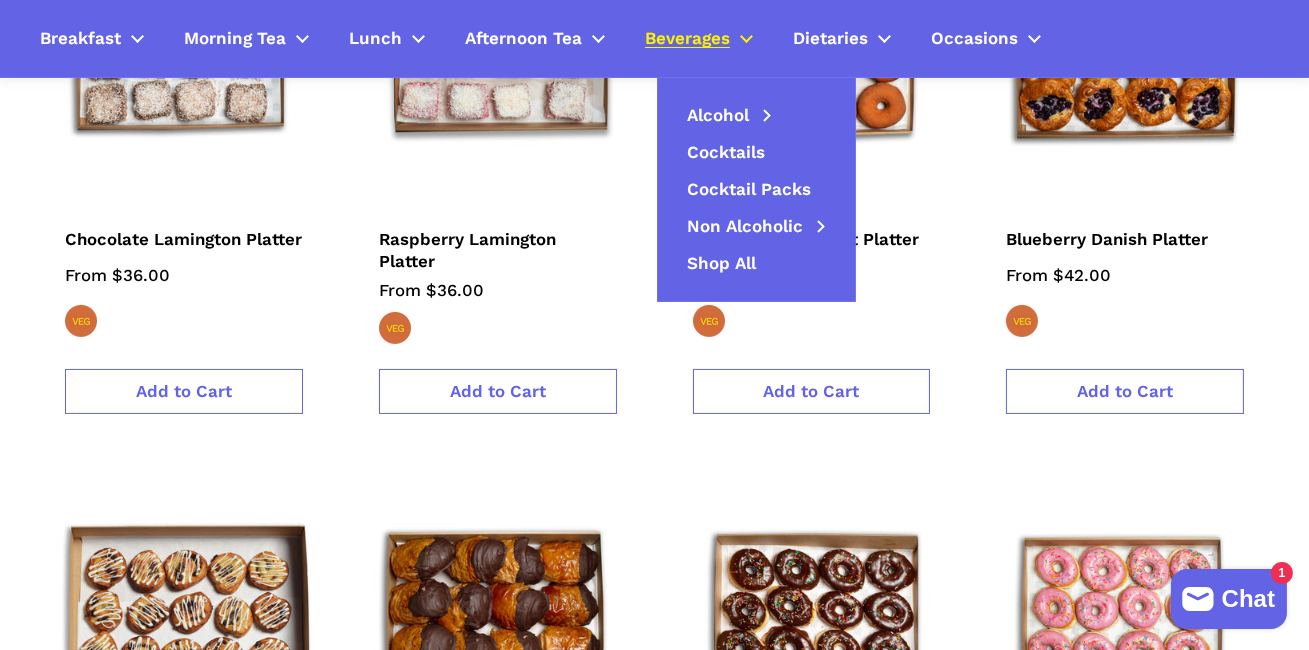 click on "Beverages" at bounding box center (687, 39) 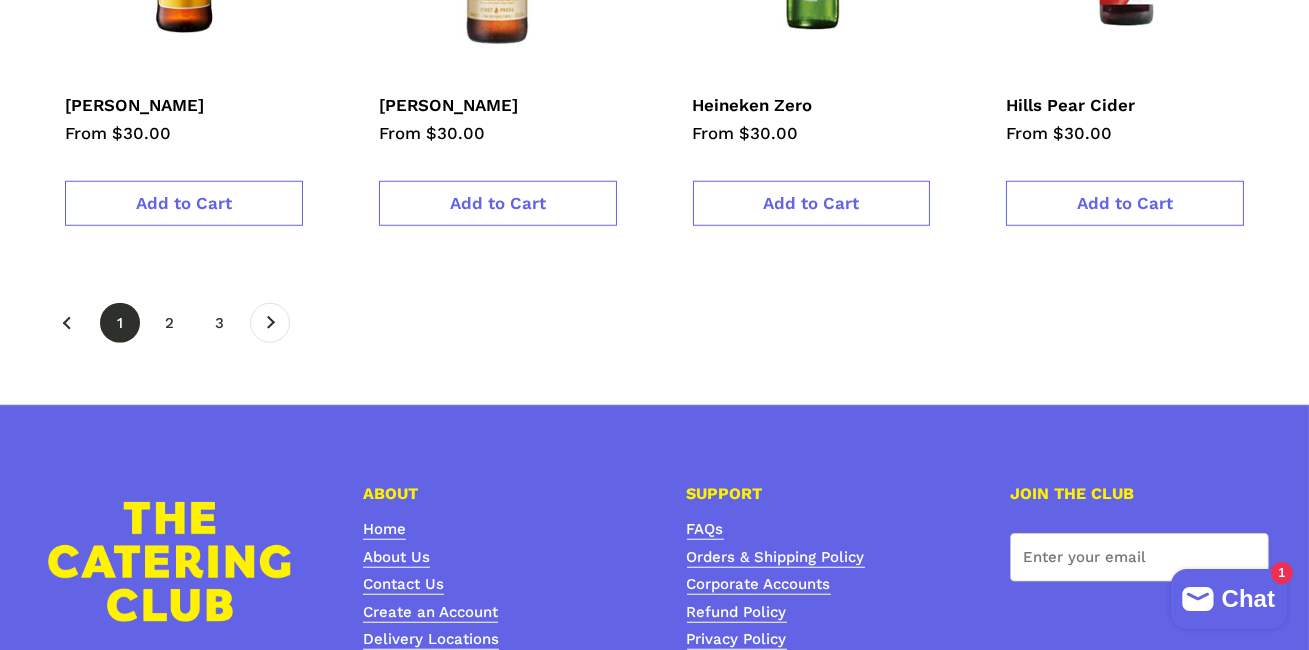 scroll, scrollTop: 3335, scrollLeft: 0, axis: vertical 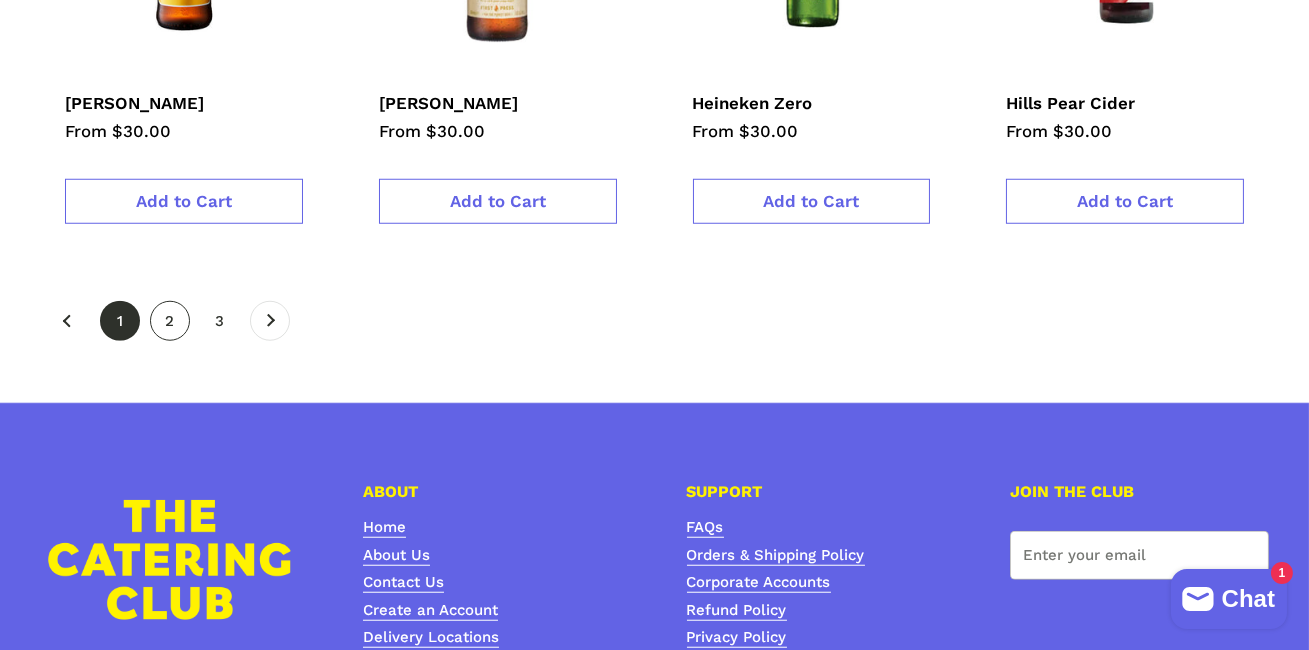 click on "page  2" at bounding box center [170, 321] 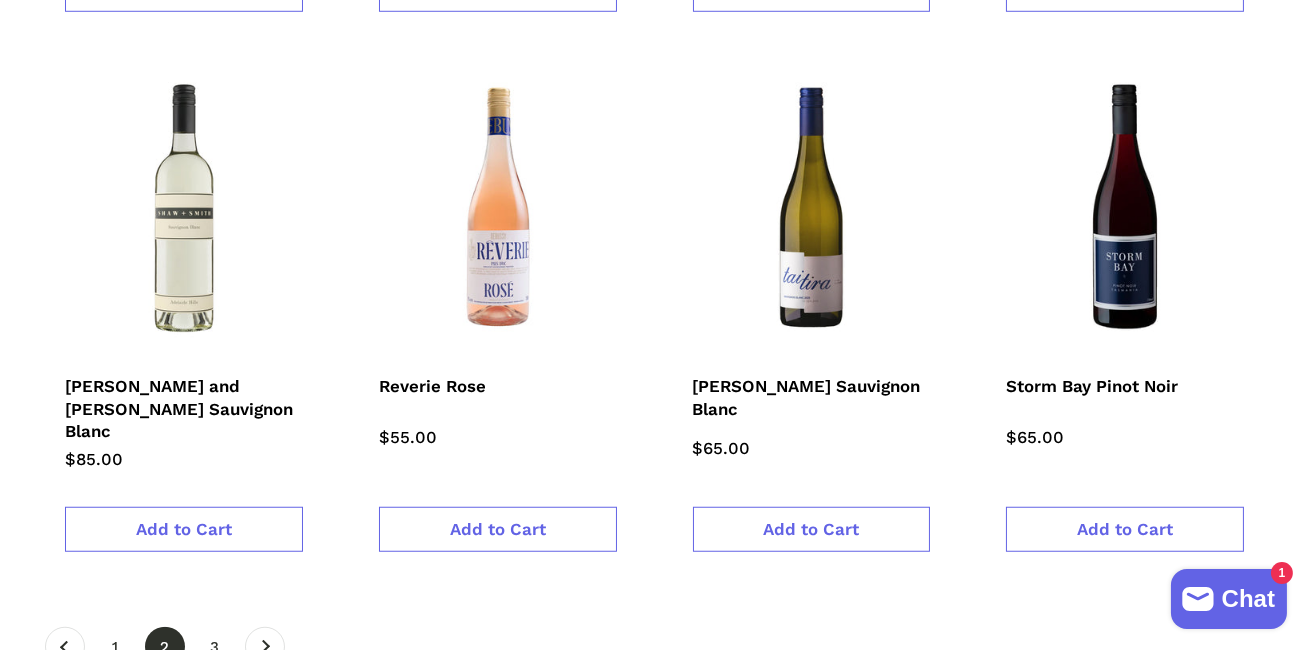 scroll, scrollTop: 3327, scrollLeft: 0, axis: vertical 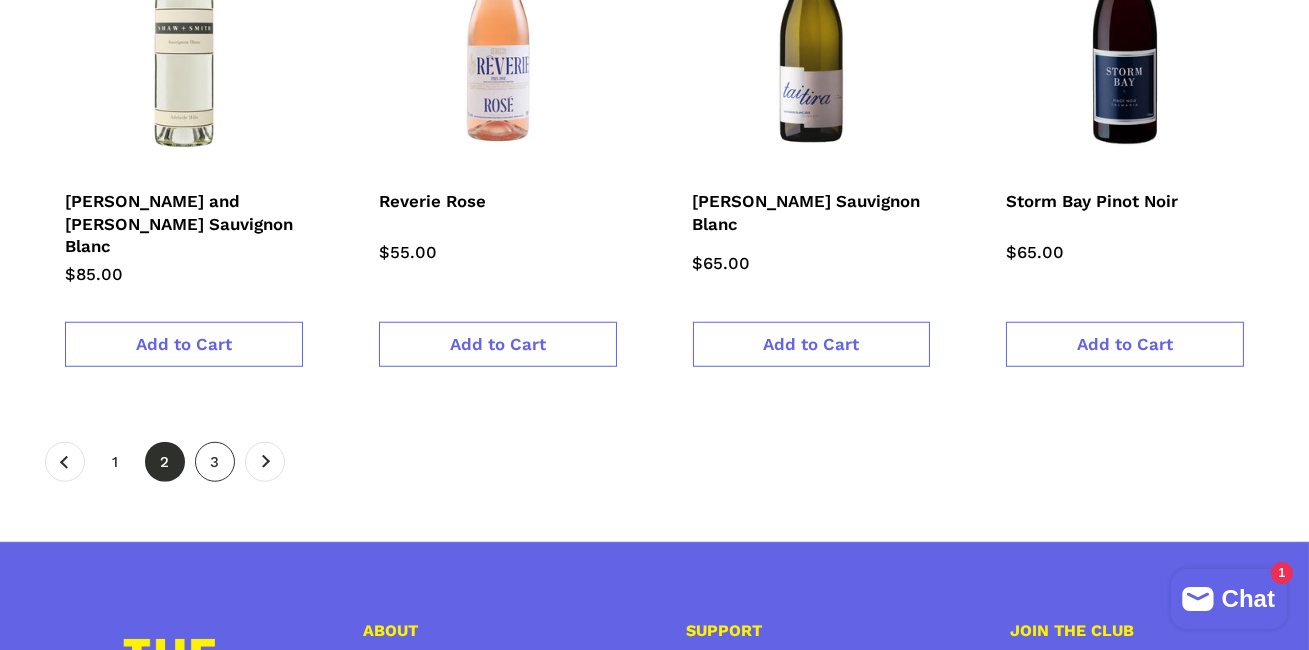 click on "page  3" at bounding box center (215, 462) 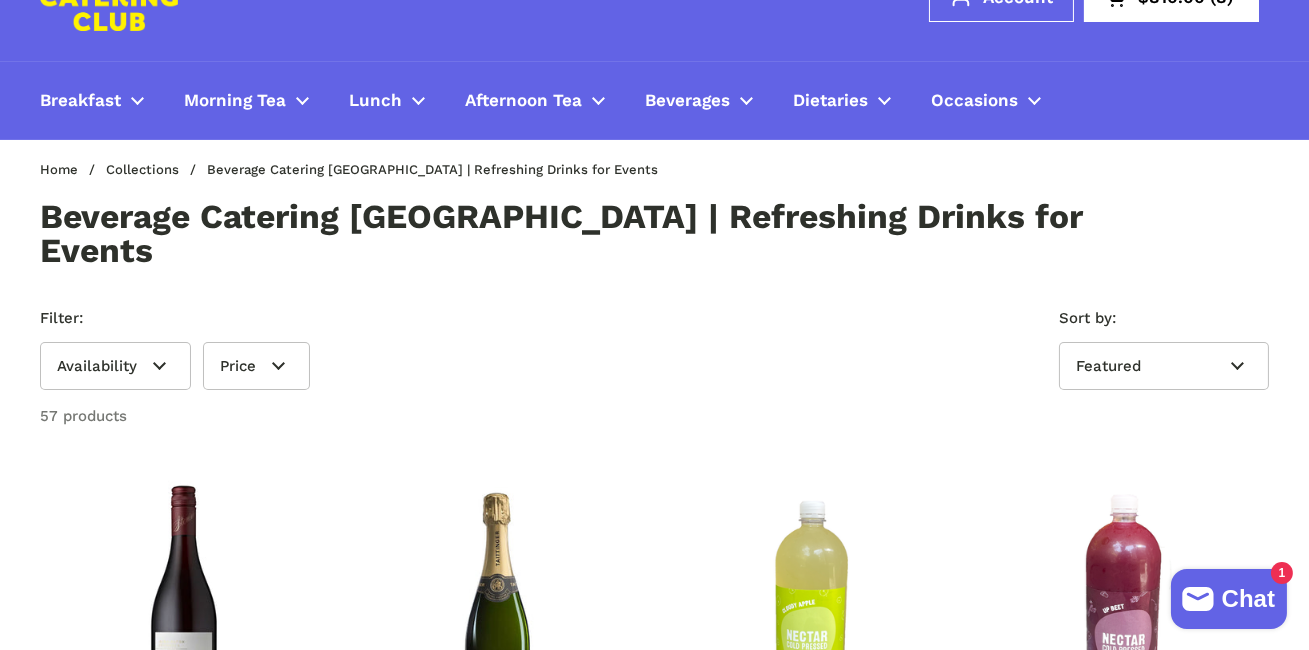 scroll, scrollTop: 112, scrollLeft: 0, axis: vertical 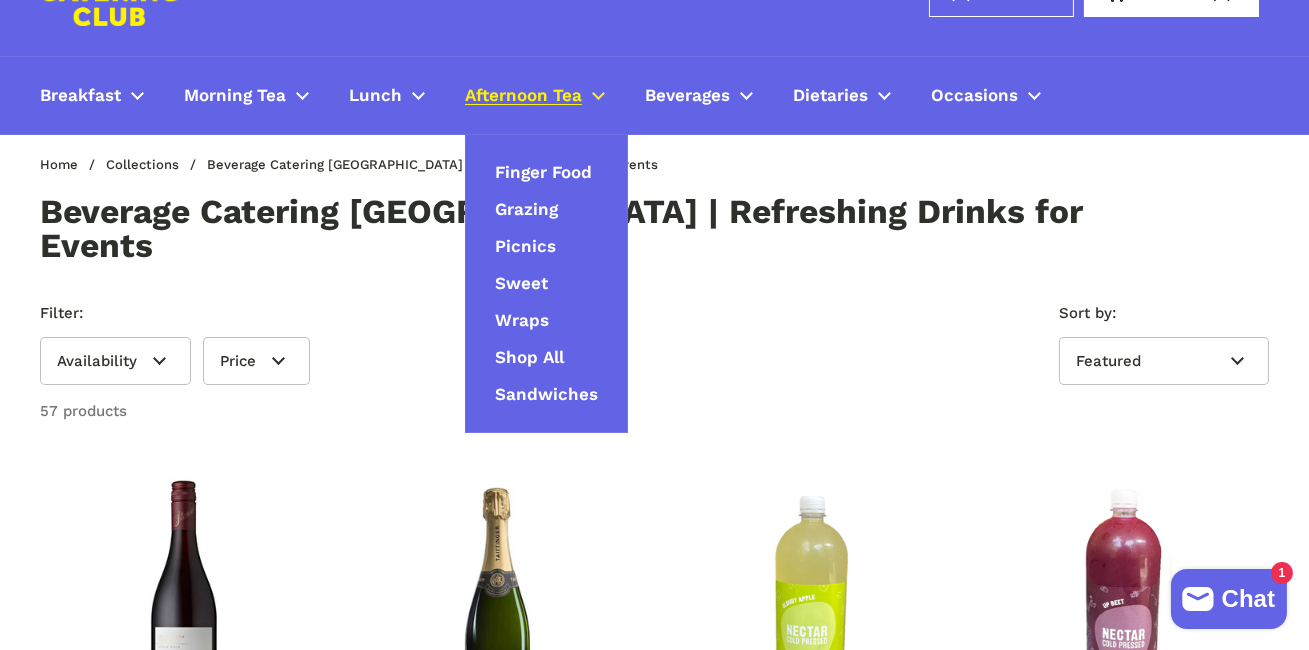 click on "Afternoon Tea" at bounding box center [523, 96] 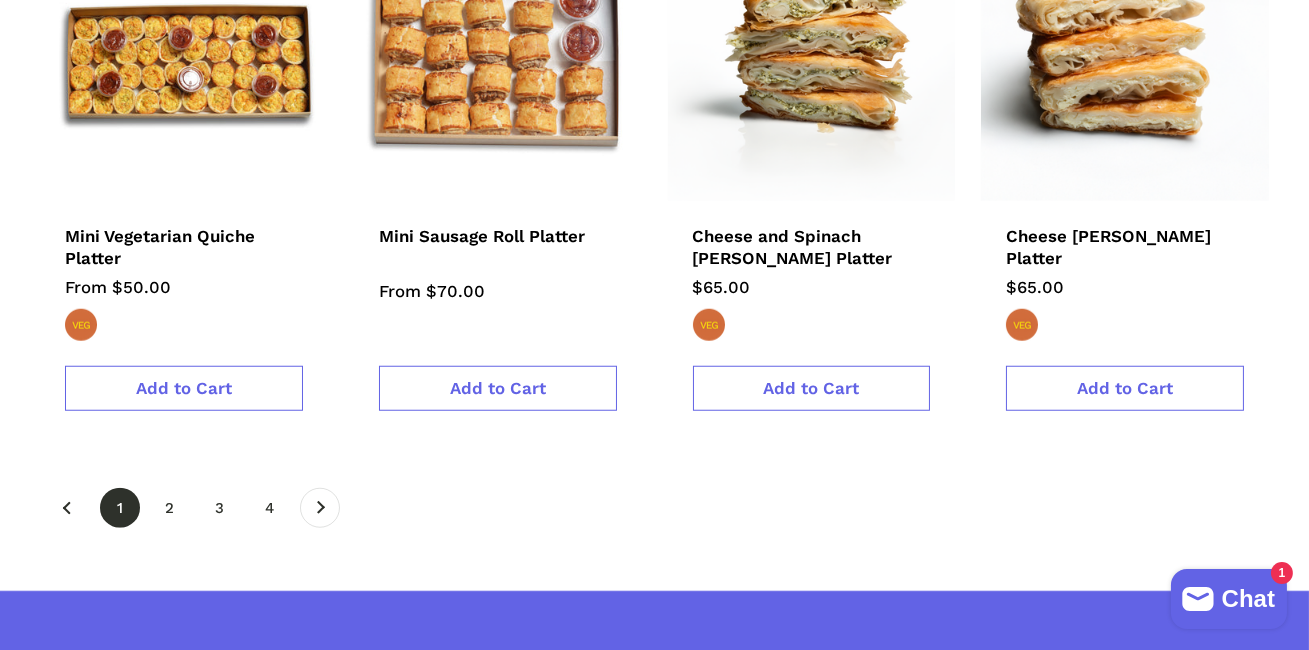 scroll, scrollTop: 3378, scrollLeft: 0, axis: vertical 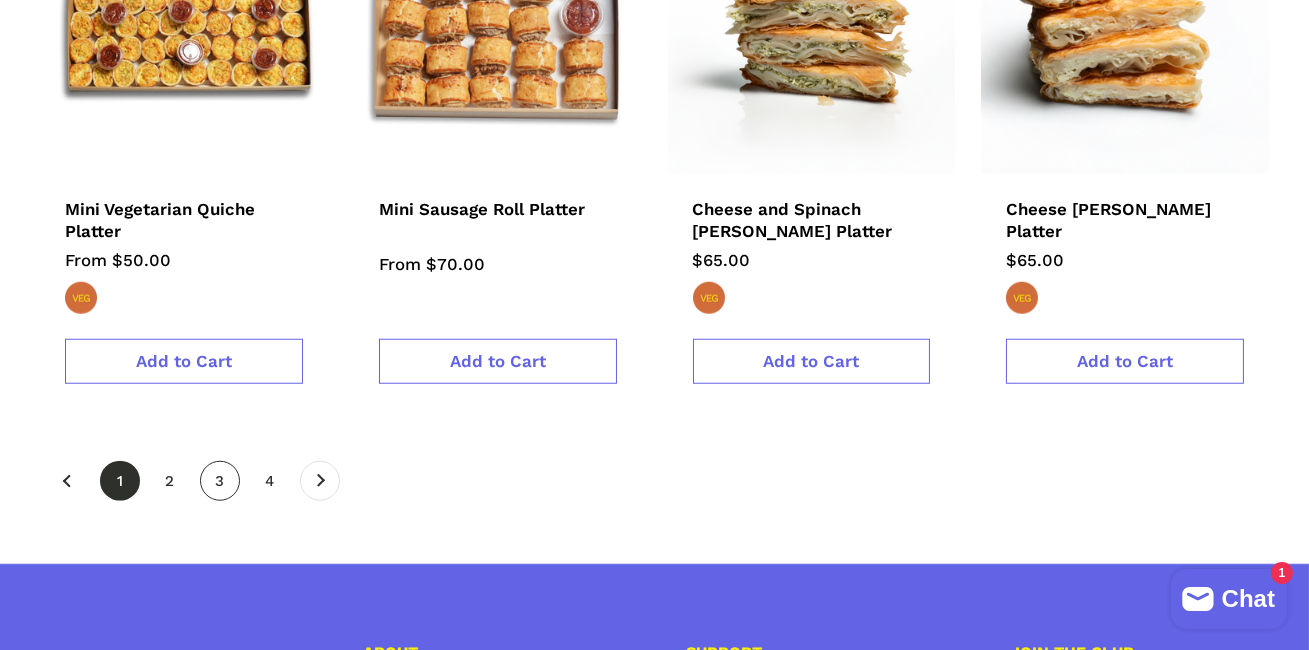 click on "page  3" at bounding box center (220, 481) 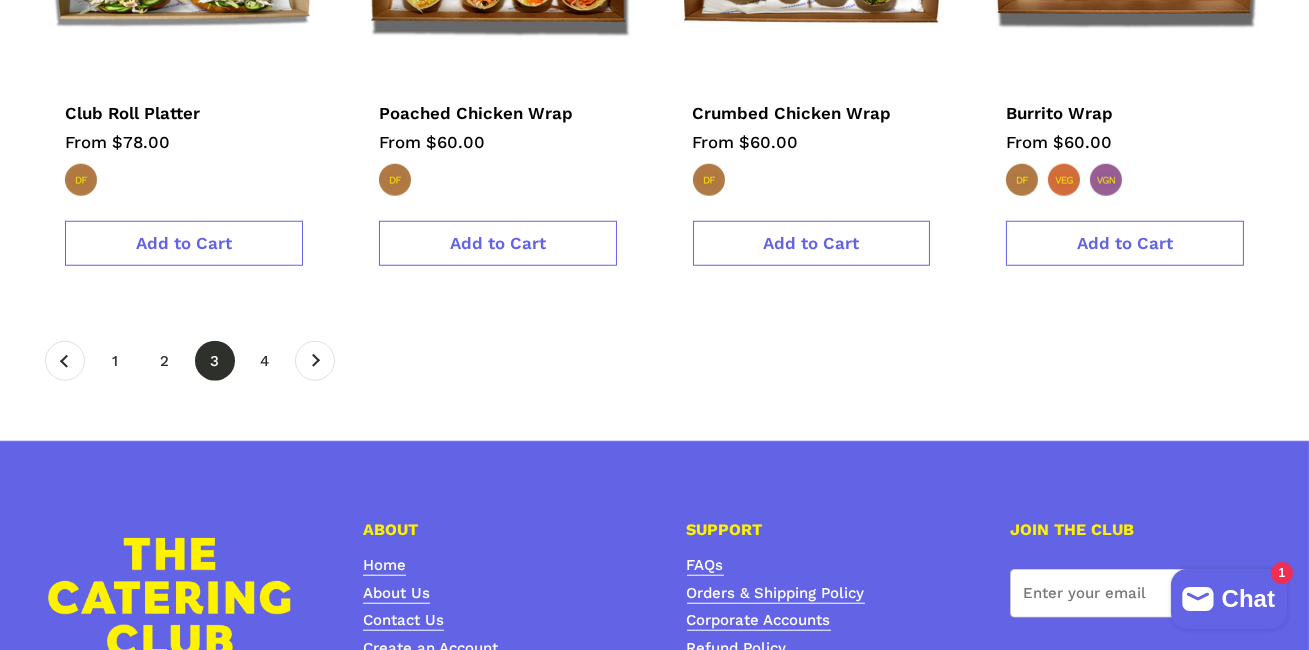 scroll, scrollTop: 3495, scrollLeft: 0, axis: vertical 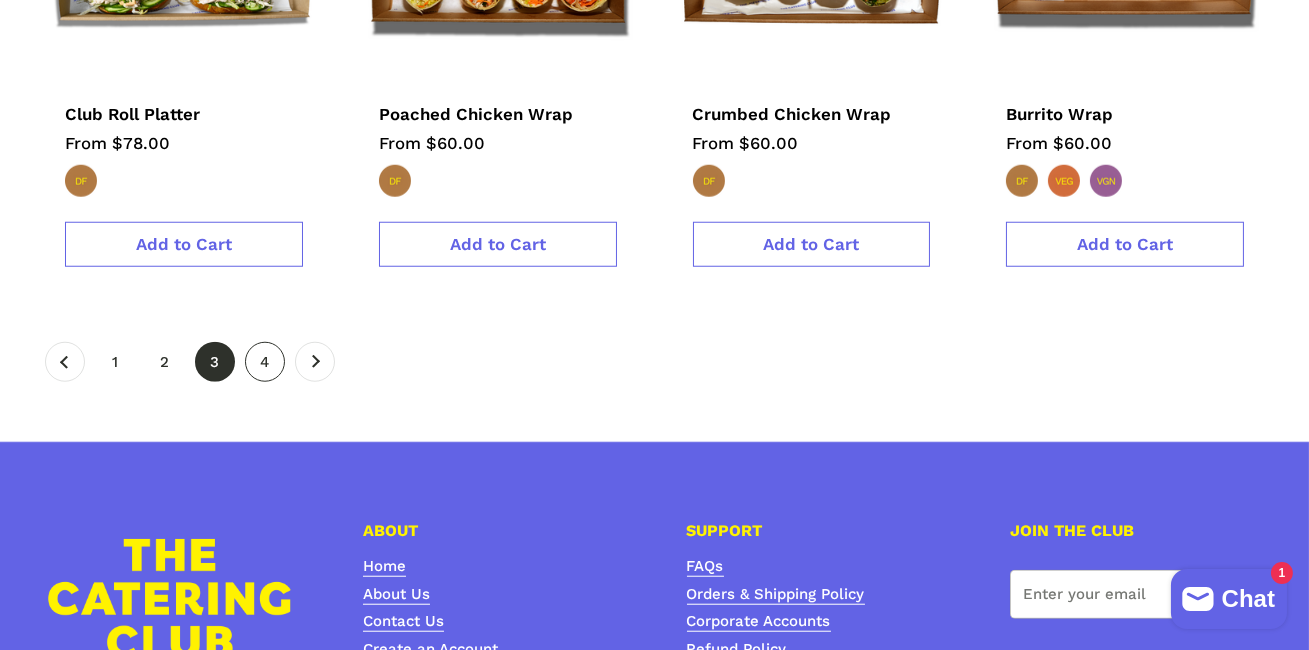 click on "page  4" at bounding box center (265, 362) 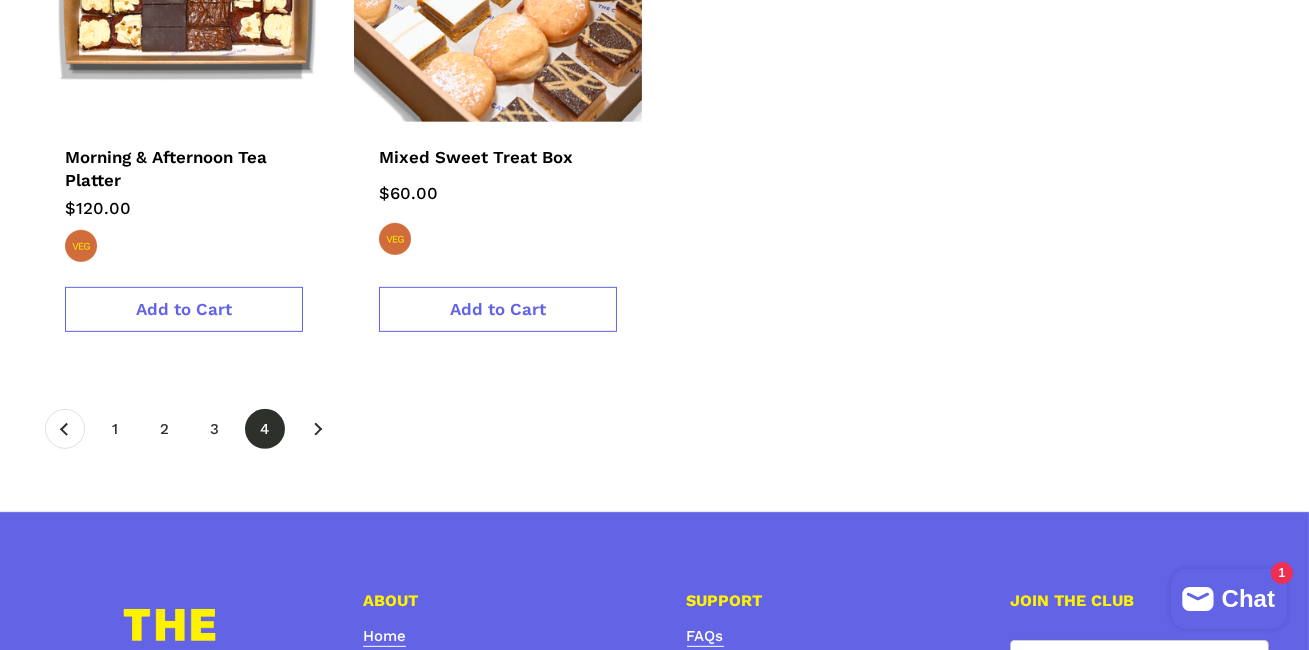 scroll, scrollTop: 1799, scrollLeft: 0, axis: vertical 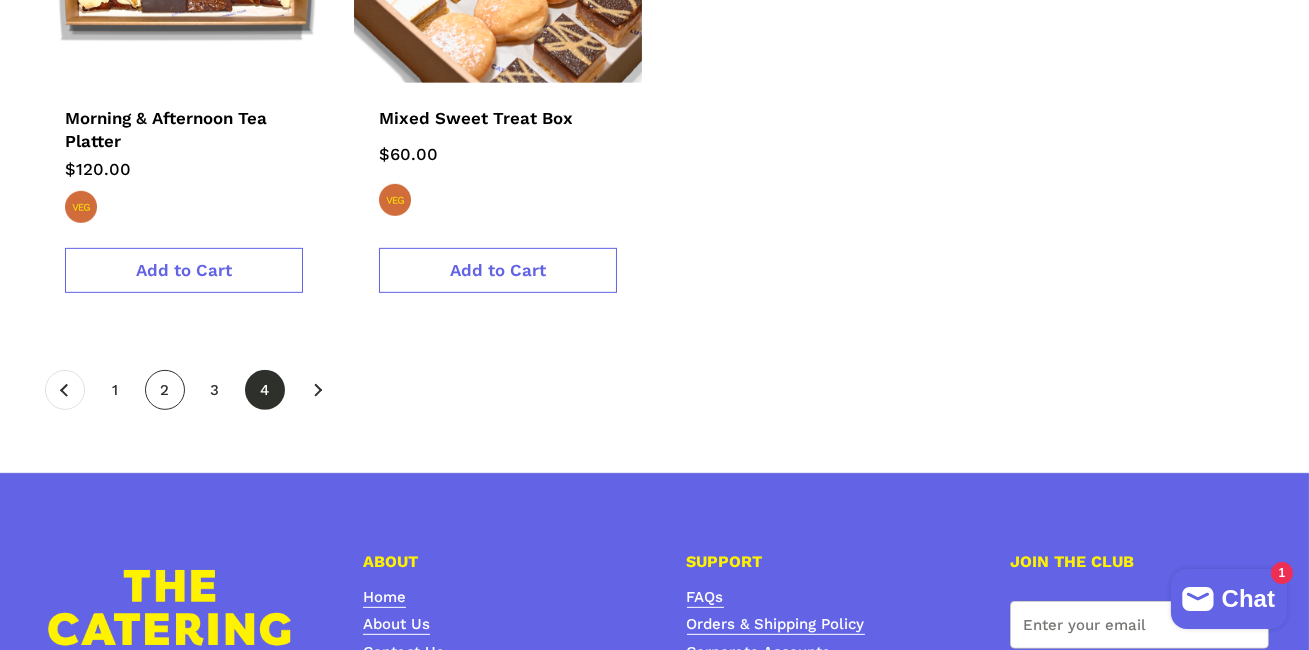 click on "page  2" at bounding box center [165, 390] 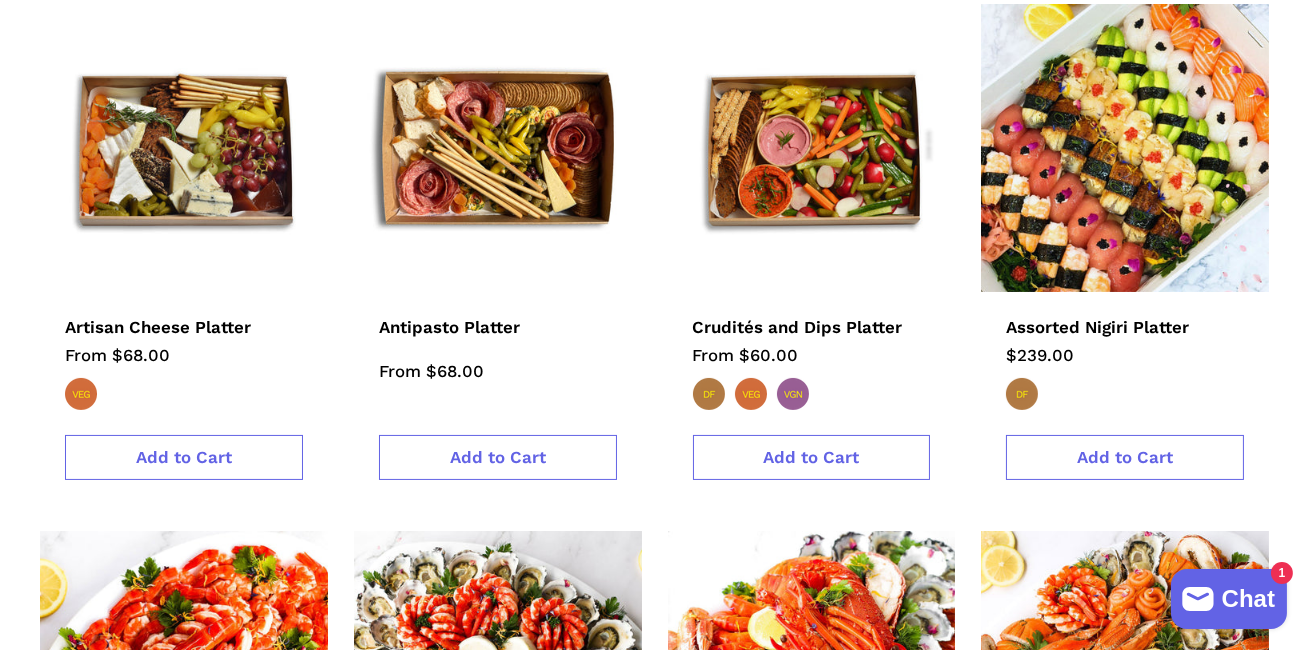scroll, scrollTop: 883, scrollLeft: 0, axis: vertical 